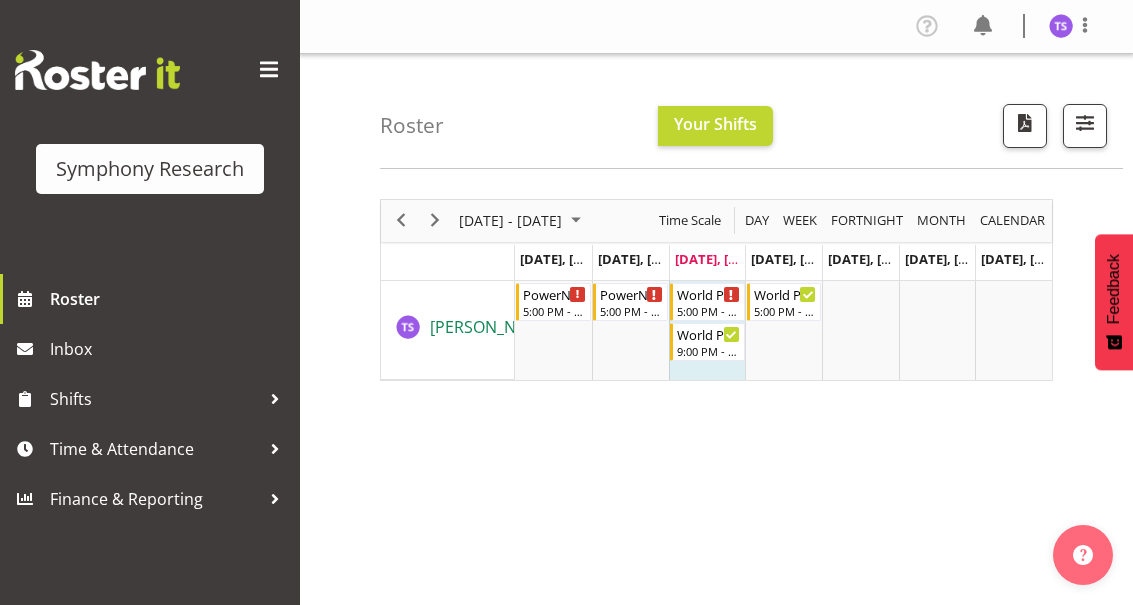scroll, scrollTop: 0, scrollLeft: 0, axis: both 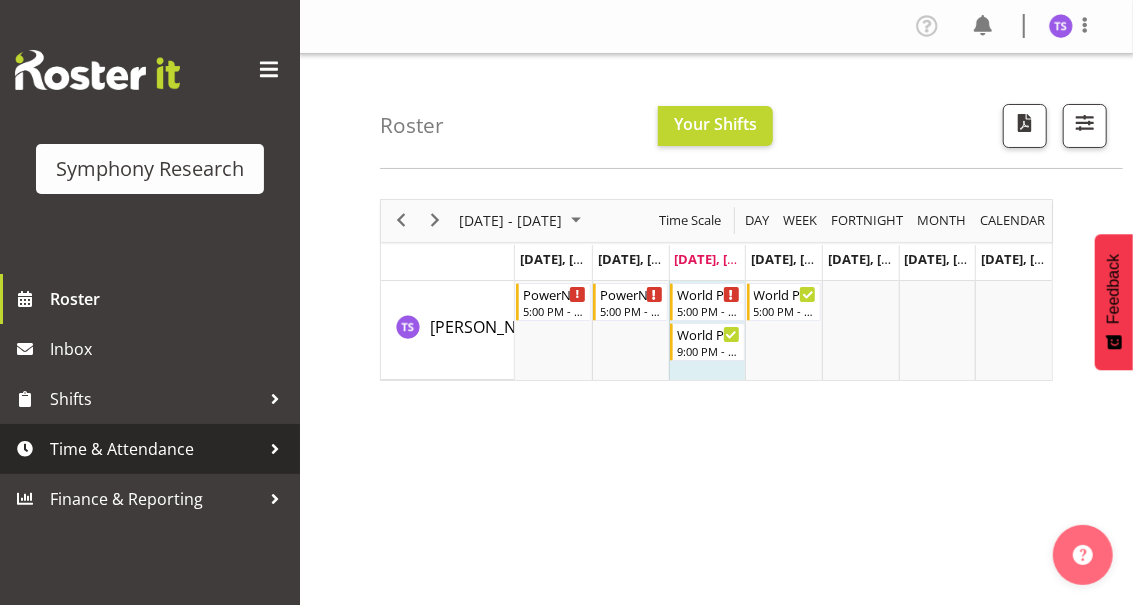 click on "Time & Attendance" at bounding box center (155, 449) 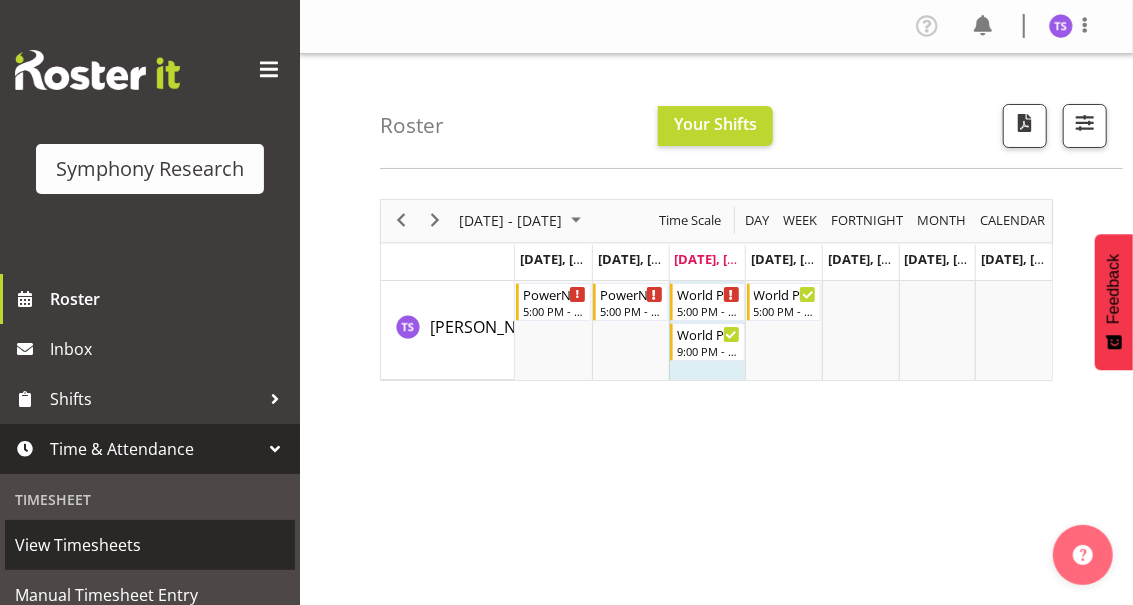 click on "View Timesheets" at bounding box center (150, 545) 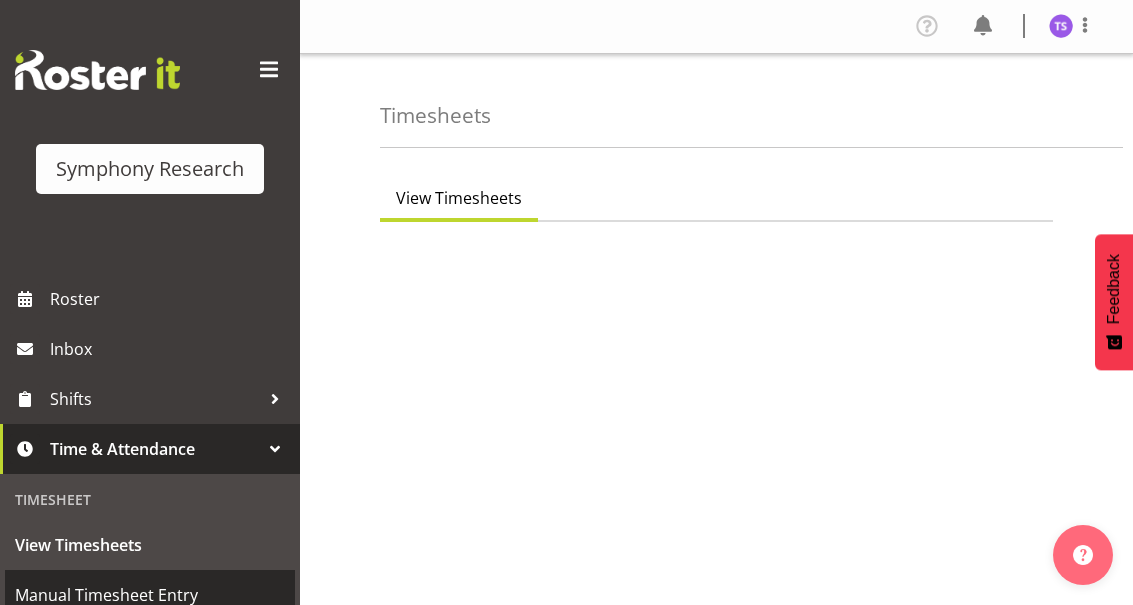 scroll, scrollTop: 0, scrollLeft: 0, axis: both 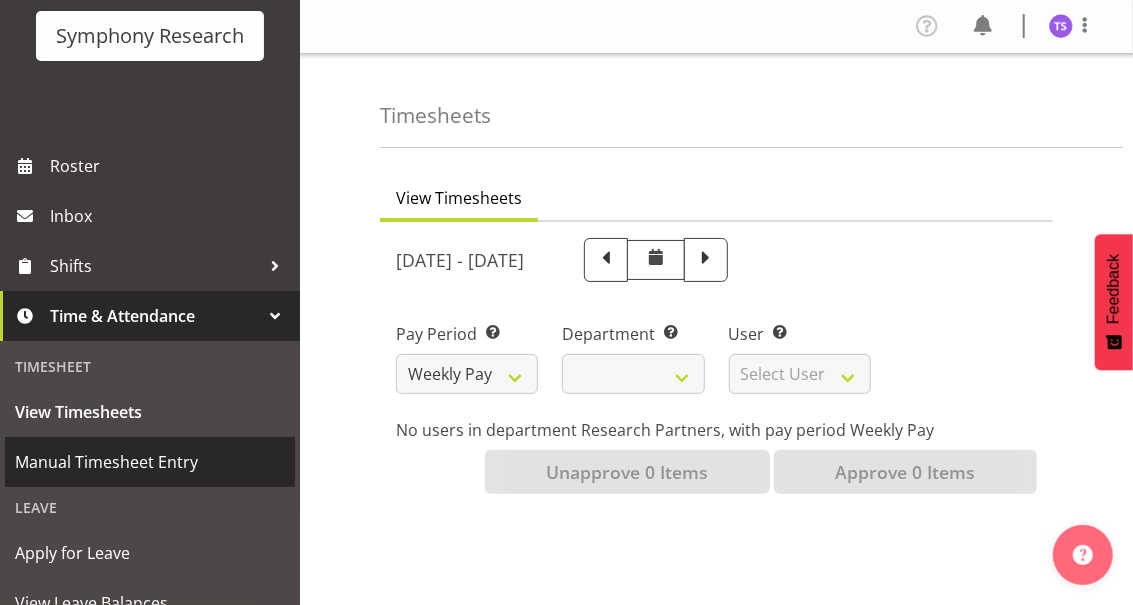 select 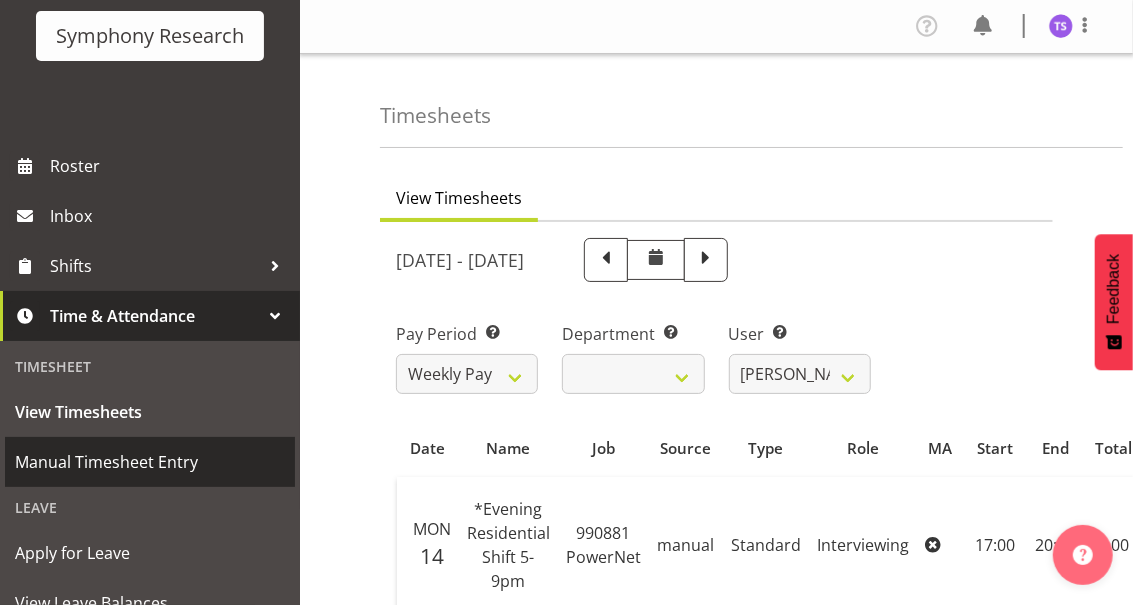 click on "Manual Timesheet Entry" at bounding box center [150, 462] 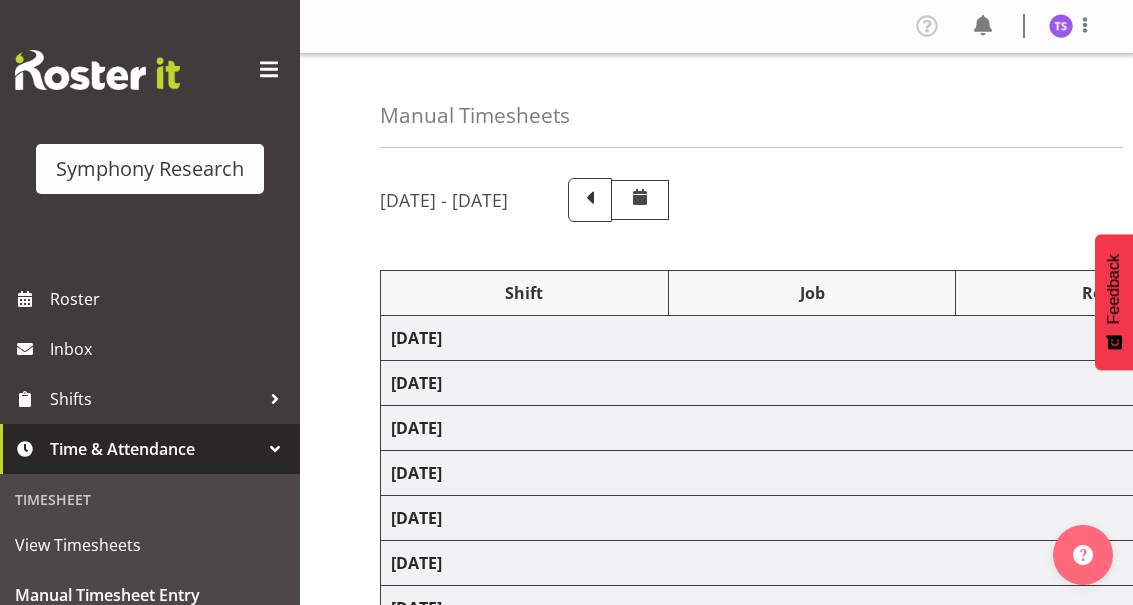 scroll, scrollTop: 0, scrollLeft: 0, axis: both 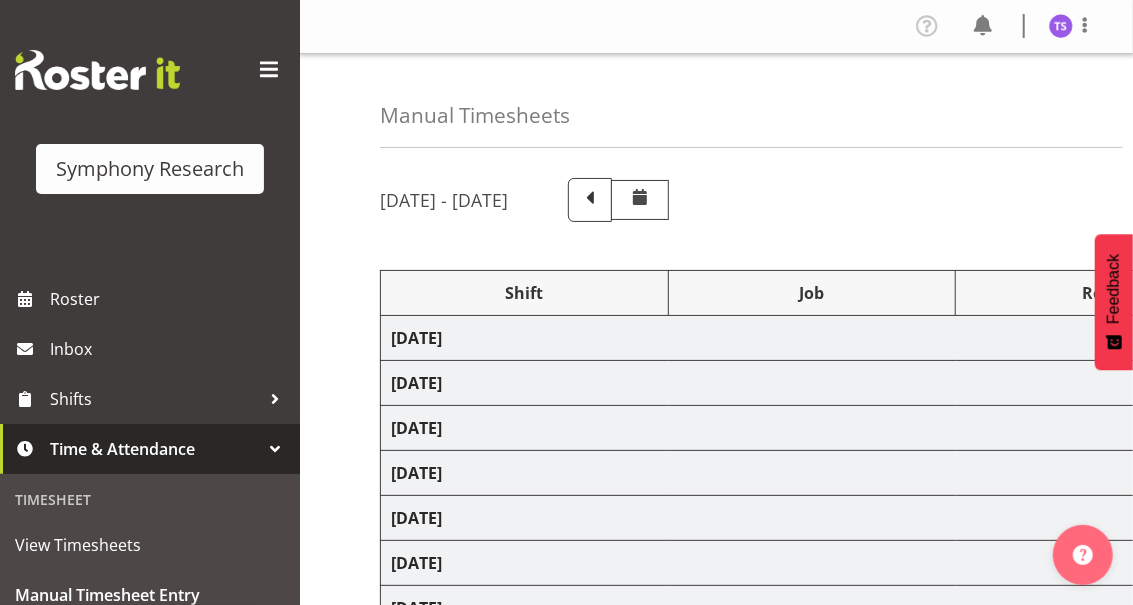select on "48116" 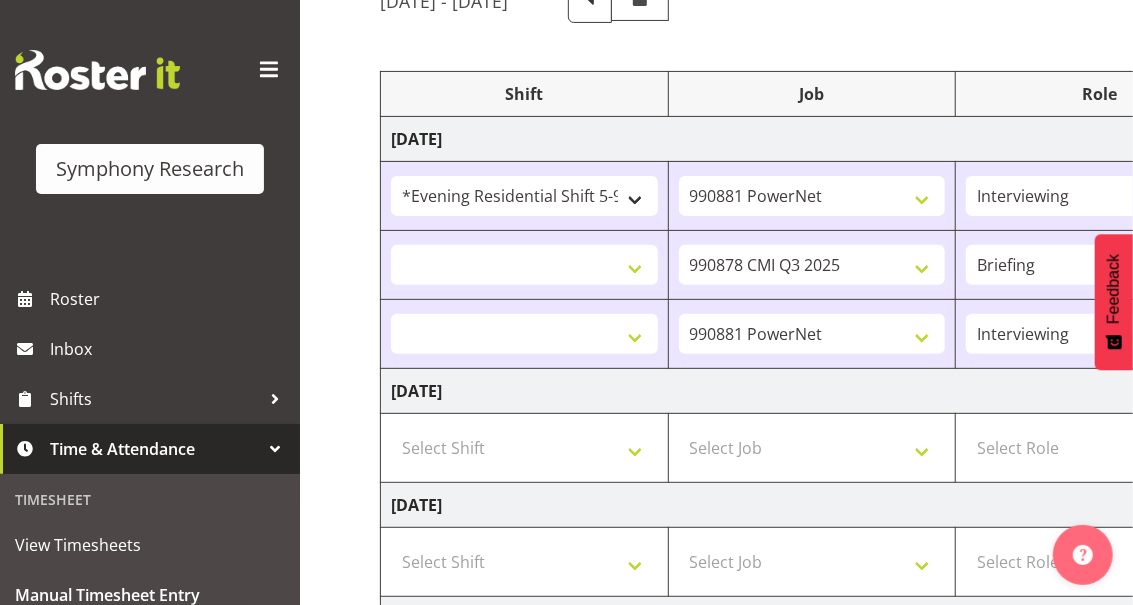 scroll, scrollTop: 399, scrollLeft: 0, axis: vertical 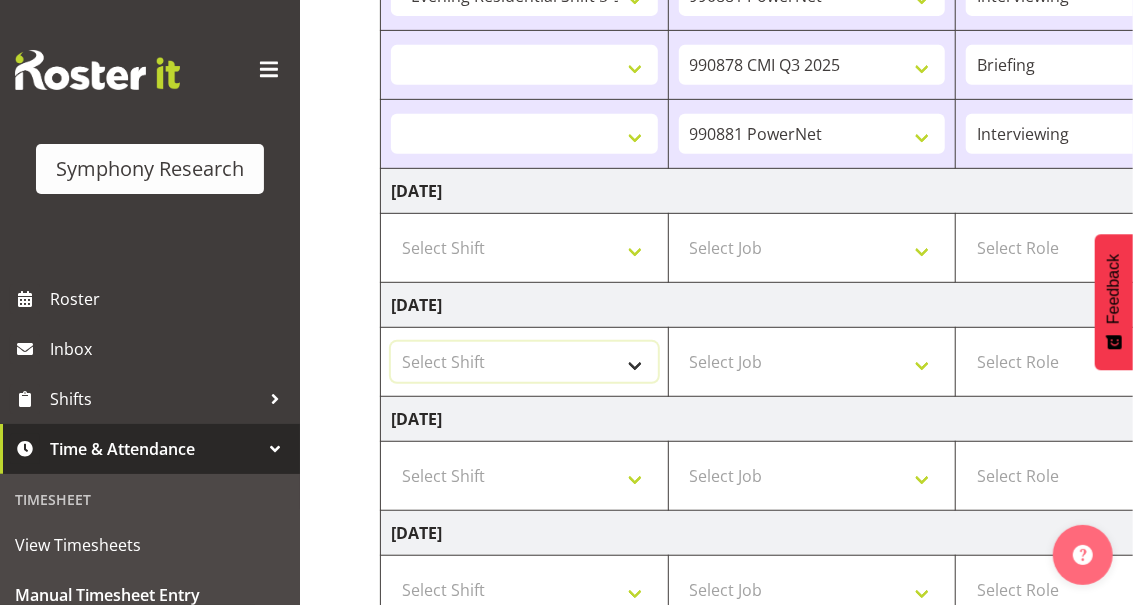 click on "Select Shift  !!Weekend Residential    (Roster IT Shift Label) *Business  9/10am ~ 4:30pm *Business Supervisor *Evening Residential Shift 5-9pm *RP Track  C *RP Track C Weekend *RP Weekly/Monthly Tracks *Supervisor Call Centre *Supervisor Evening *Supervisors & Call Centre Weekend Alarms Weekend NZOA Evenings RAMBO Weekend Test WP Aust briefing/training World Poll Aust Late 9p~10:30p World Poll Aust Wkend World Poll NZ Pilot World Poll NZ Wave 2 Pilot World Poll Pilot Aust 9:00~10:30pm" at bounding box center (524, 362) 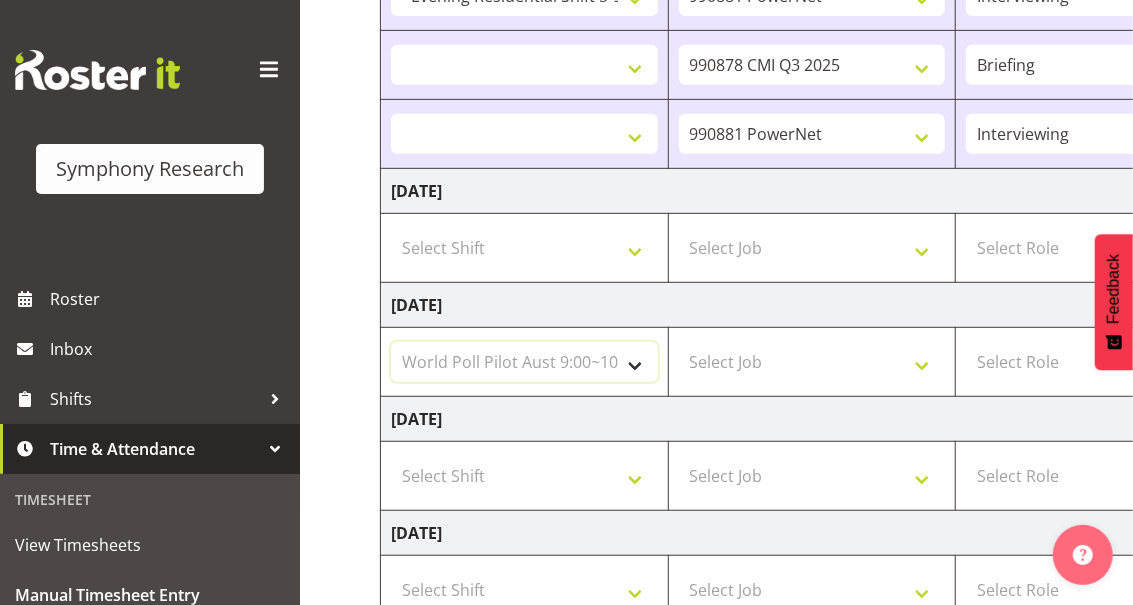 click on "Select Shift  !!Weekend Residential    (Roster IT Shift Label) *Business  9/10am ~ 4:30pm *Business Supervisor *Evening Residential Shift 5-9pm *RP Track  C *RP Track C Weekend *RP Weekly/Monthly Tracks *Supervisor Call Centre *Supervisor Evening *Supervisors & Call Centre Weekend Alarms Weekend NZOA Evenings RAMBO Weekend Test WP Aust briefing/training World Poll Aust Late 9p~10:30p World Poll Aust Wkend World Poll NZ Pilot World Poll NZ Wave 2 Pilot World Poll Pilot Aust 9:00~10:30pm" at bounding box center (524, 362) 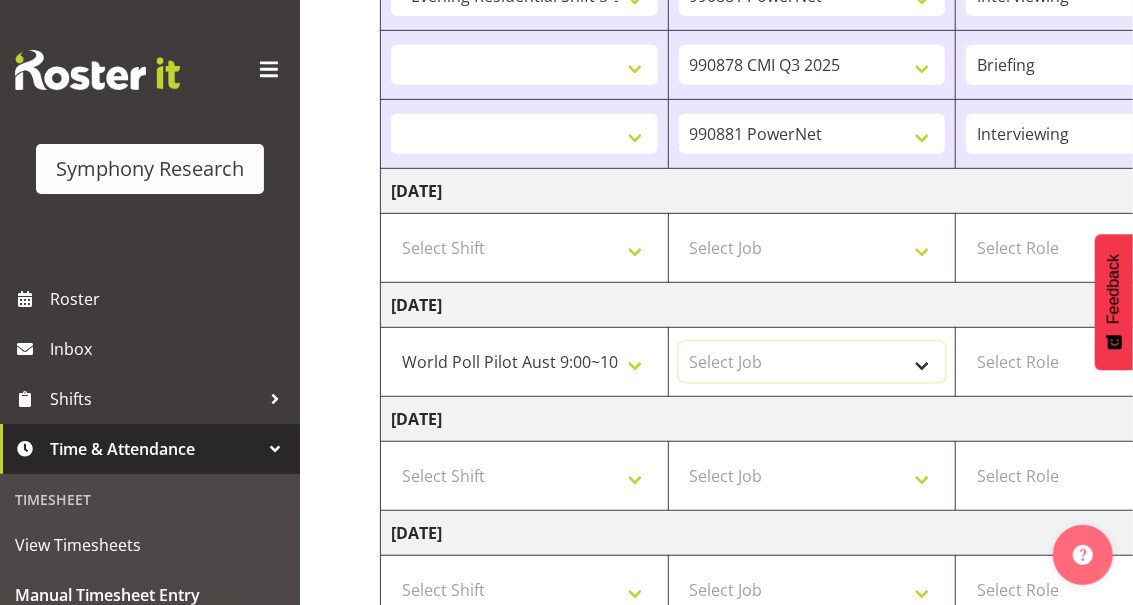 click on "Select Job  550060 IF Admin 553491 World Poll [GEOGRAPHIC_DATA]  Wave 2 Pretest 2025 553493	World Poll [GEOGRAPHIC_DATA] Wave 2 Pretest 2025 553500 BFM [DATE] - [DATE] 990000 General 990820 Mobtest 2024 990821 Goldrush 2024 990846 Toka Tu Ake 2025 990855 FENZ 990878 CMI Q3 2025 990881 PowerNet 990883 Alarms 990887 NZOA 2025 999996 Training 999997 Recruitment & Training 999999 DT" at bounding box center (812, 362) 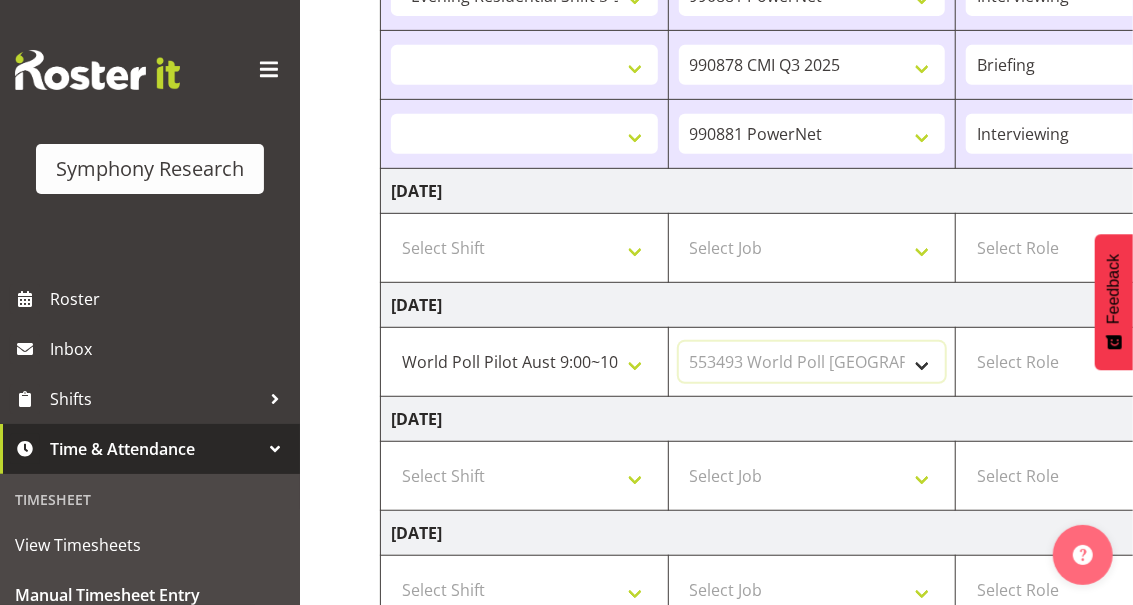 click on "Select Job  550060 IF Admin 553491 World Poll [GEOGRAPHIC_DATA]  Wave 2 Pretest 2025 553493	World Poll [GEOGRAPHIC_DATA] Wave 2 Pretest 2025 553500 BFM [DATE] - [DATE] 990000 General 990820 Mobtest 2024 990821 Goldrush 2024 990846 Toka Tu Ake 2025 990855 FENZ 990878 CMI Q3 2025 990881 PowerNet 990883 Alarms 990887 NZOA 2025 999996 Training 999997 Recruitment & Training 999999 DT" at bounding box center (812, 362) 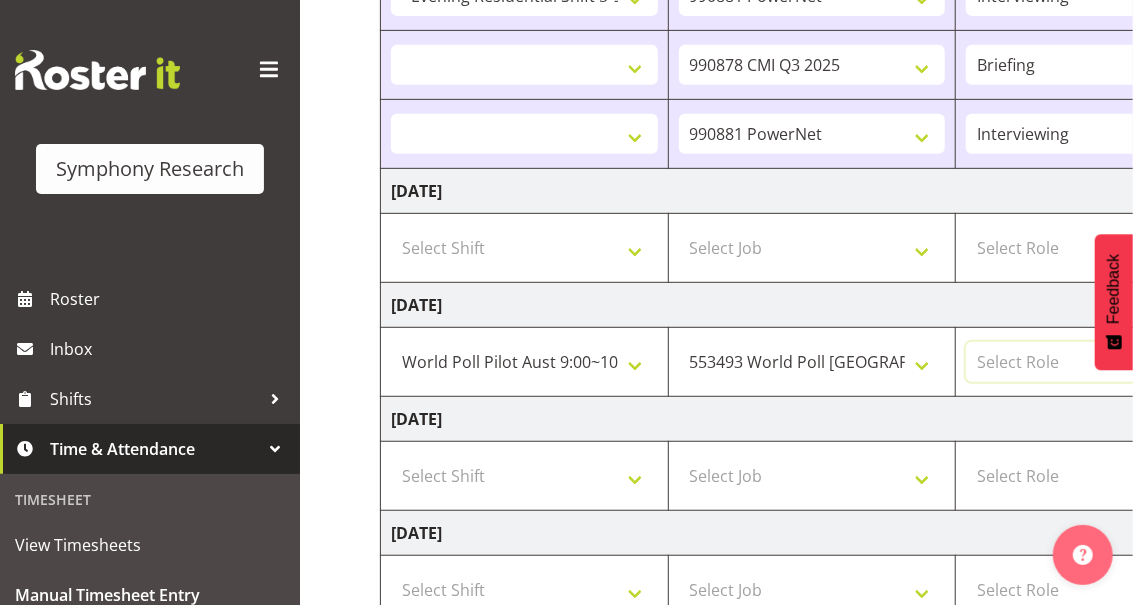 click on "Select Role  Briefing Interviewing" at bounding box center (1099, 362) 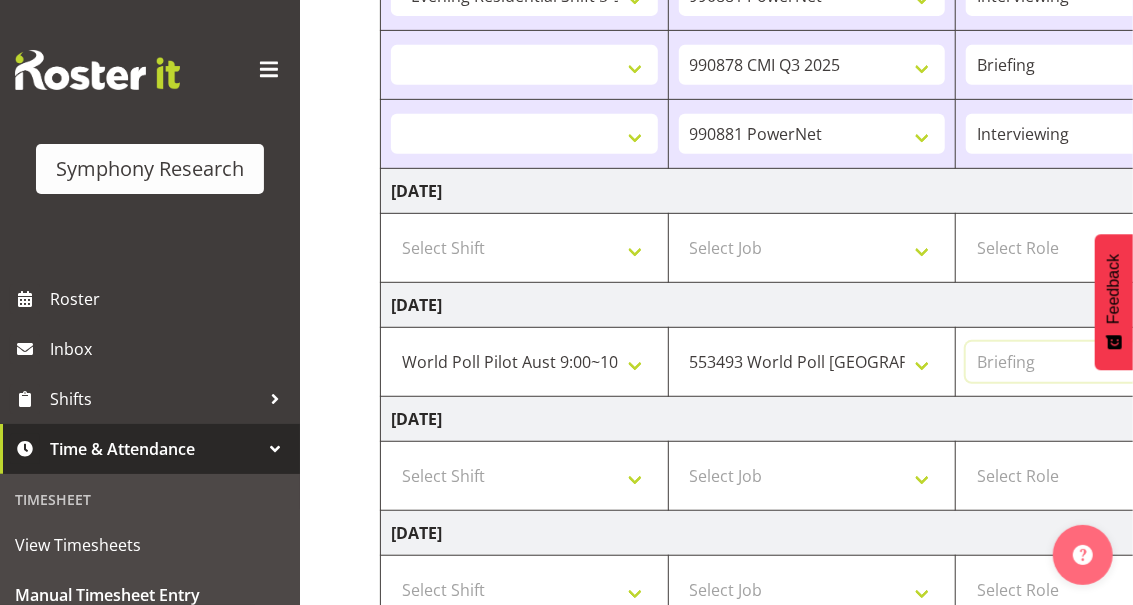 click on "Select Role  Briefing Interviewing" at bounding box center (1099, 362) 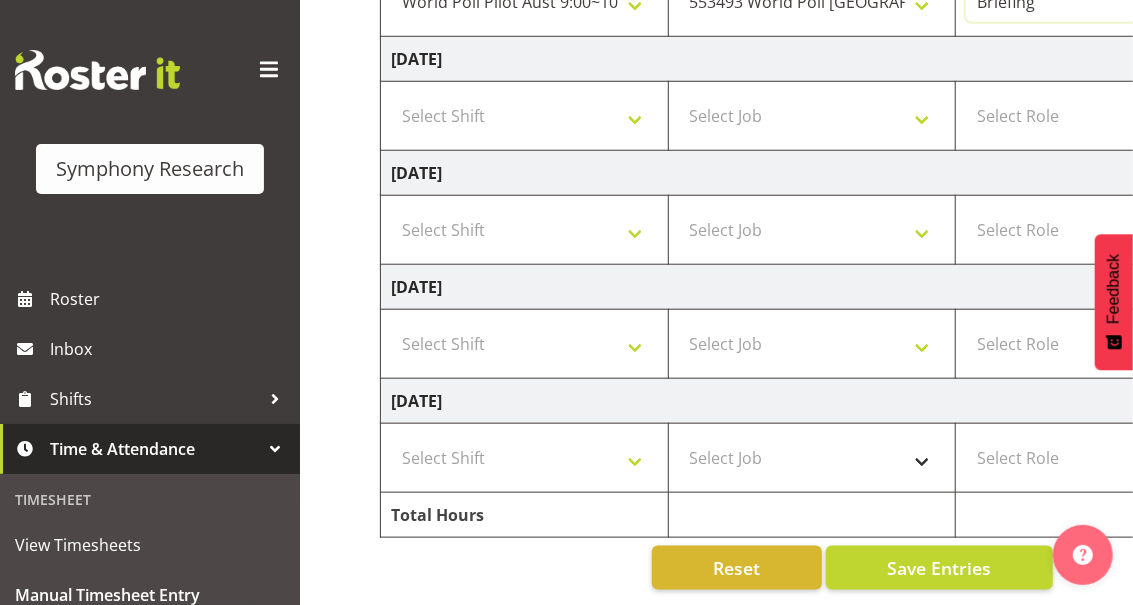 scroll, scrollTop: 760, scrollLeft: 0, axis: vertical 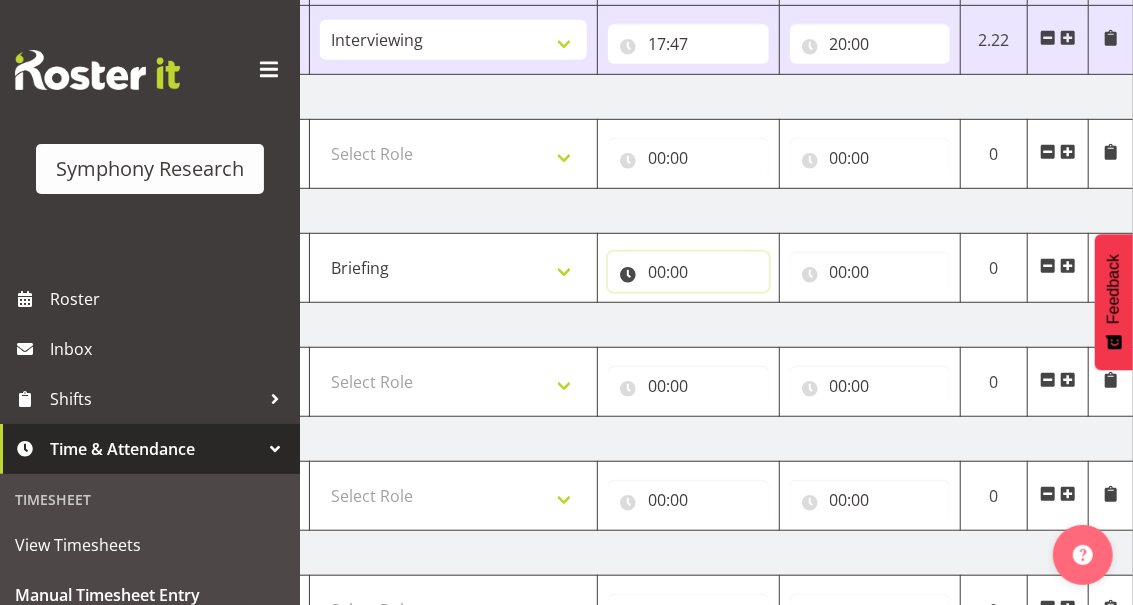 click on "00:00" at bounding box center (688, 272) 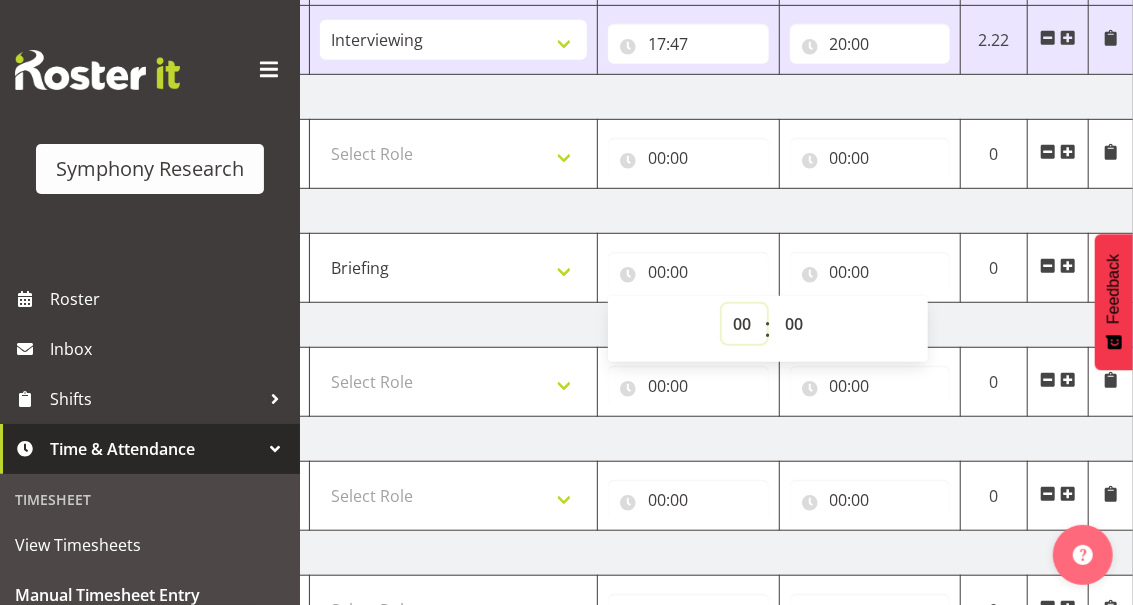 click on "00   01   02   03   04   05   06   07   08   09   10   11   12   13   14   15   16   17   18   19   20   21   22   23" at bounding box center [744, 324] 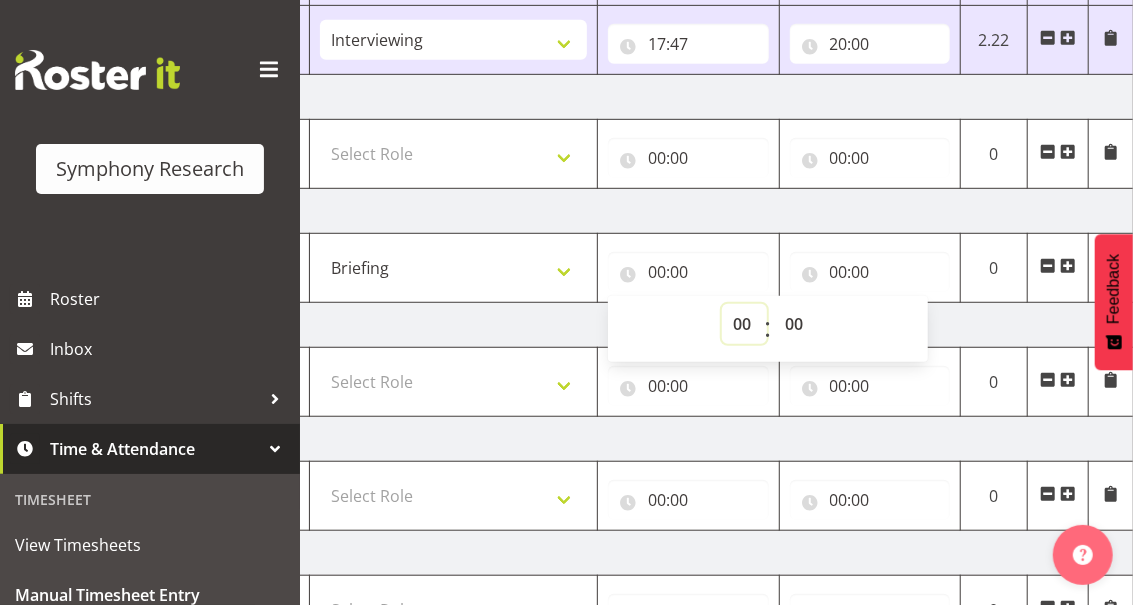 select on "17" 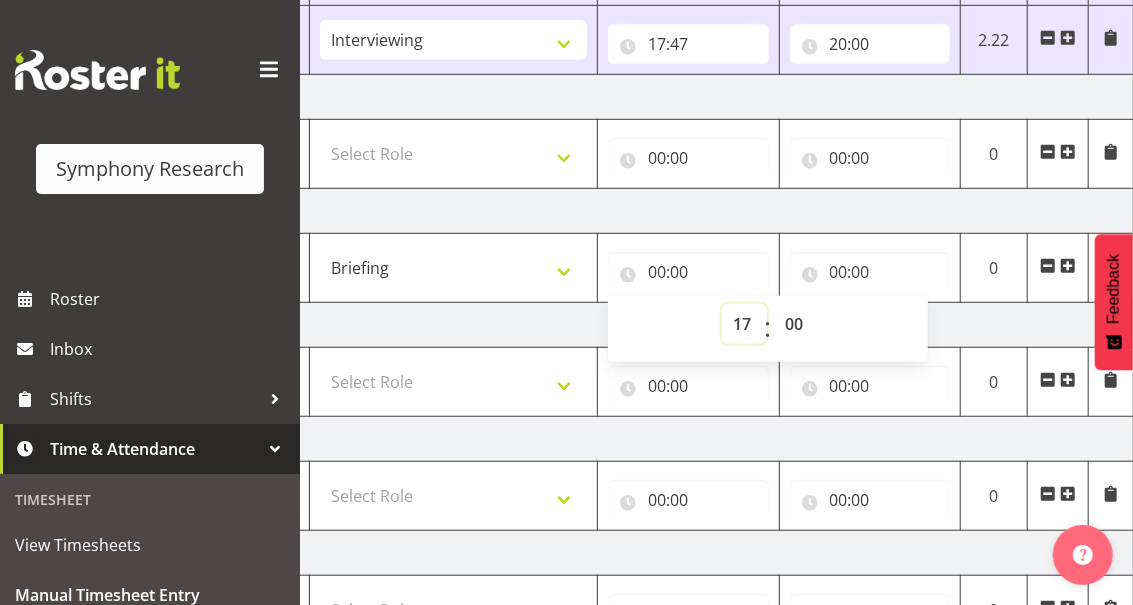 click on "00   01   02   03   04   05   06   07   08   09   10   11   12   13   14   15   16   17   18   19   20   21   22   23" at bounding box center (744, 324) 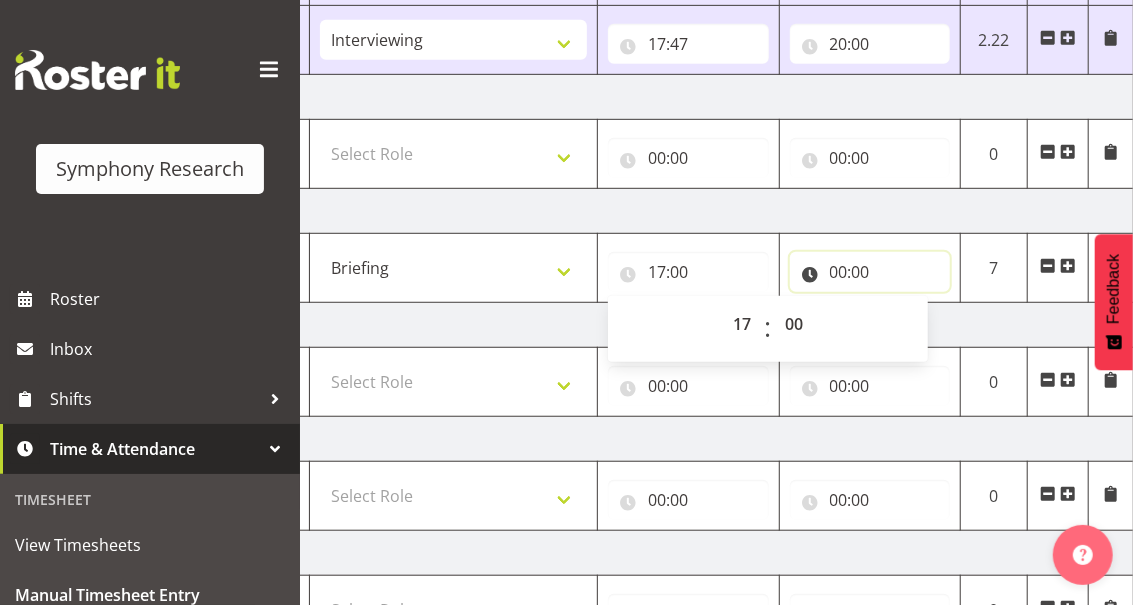 click on "00:00" at bounding box center [870, 272] 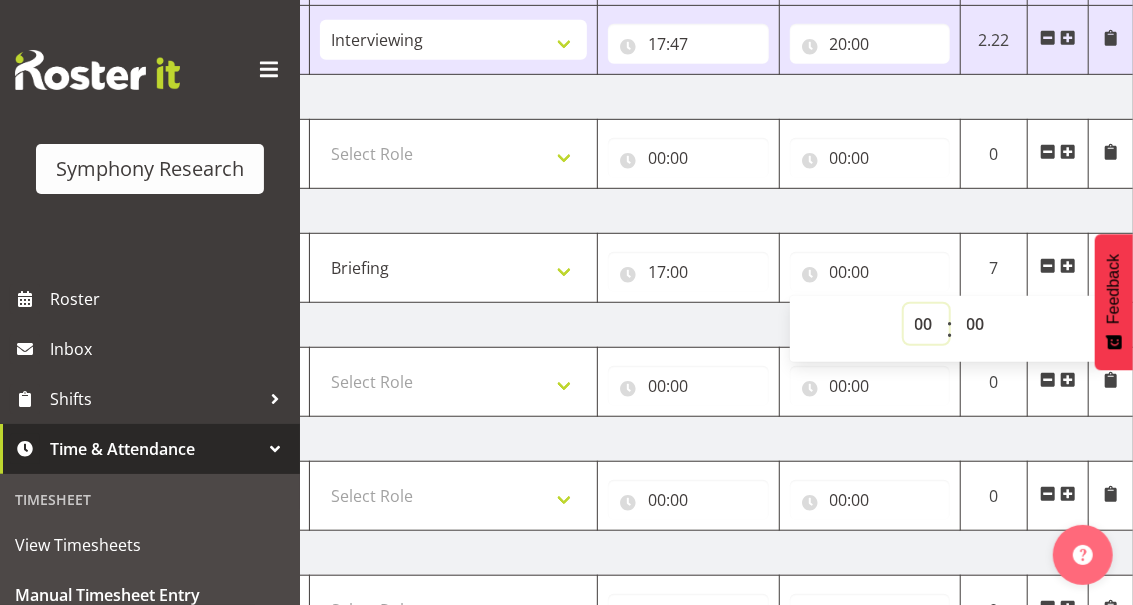 click on "00   01   02   03   04   05   06   07   08   09   10   11   12   13   14   15   16   17   18   19   20   21   22   23" at bounding box center [926, 324] 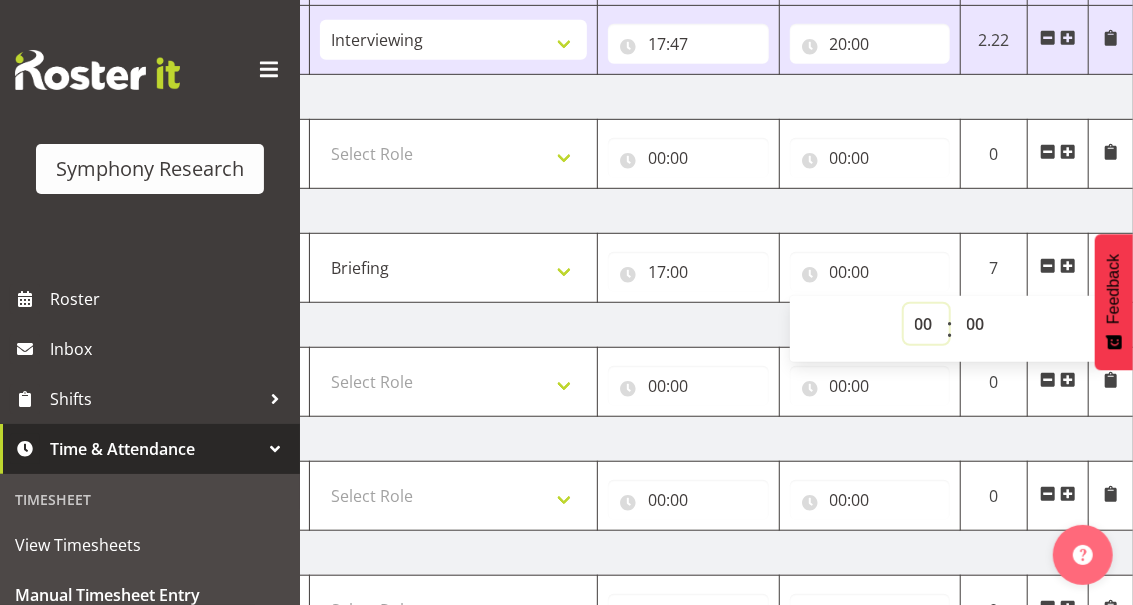 select on "19" 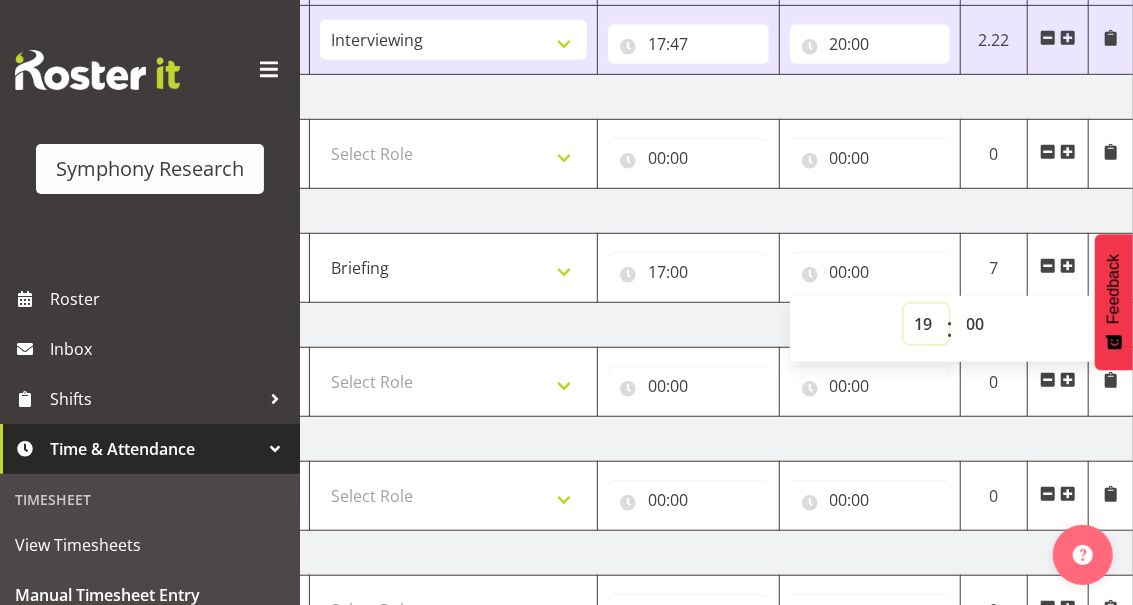 click on "00   01   02   03   04   05   06   07   08   09   10   11   12   13   14   15   16   17   18   19   20   21   22   23" at bounding box center [926, 324] 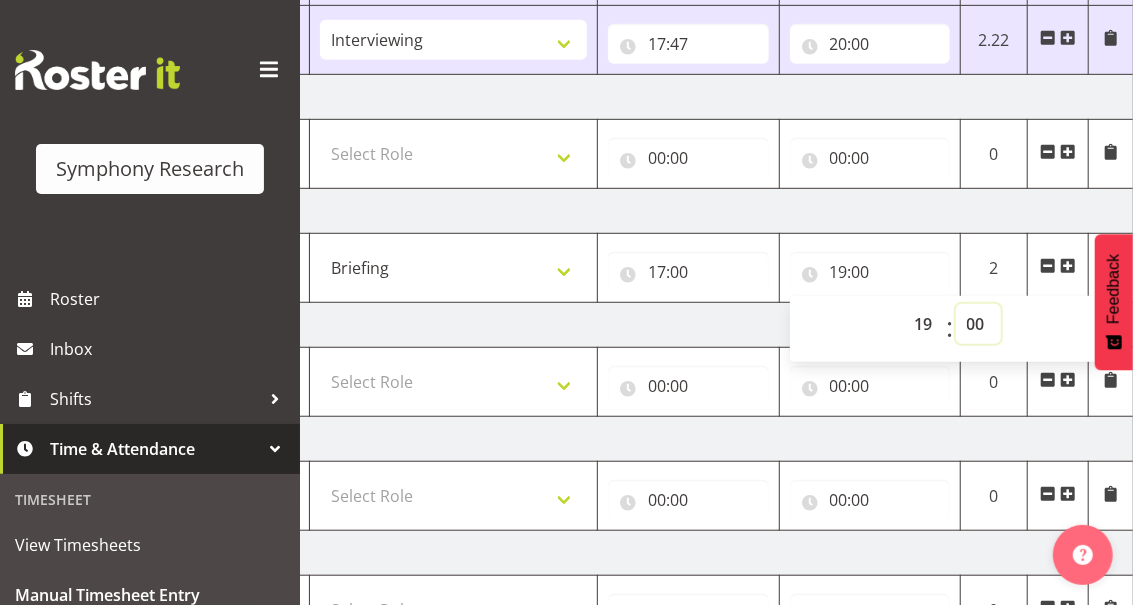 click on "00   01   02   03   04   05   06   07   08   09   10   11   12   13   14   15   16   17   18   19   20   21   22   23   24   25   26   27   28   29   30   31   32   33   34   35   36   37   38   39   40   41   42   43   44   45   46   47   48   49   50   51   52   53   54   55   56   57   58   59" at bounding box center (978, 324) 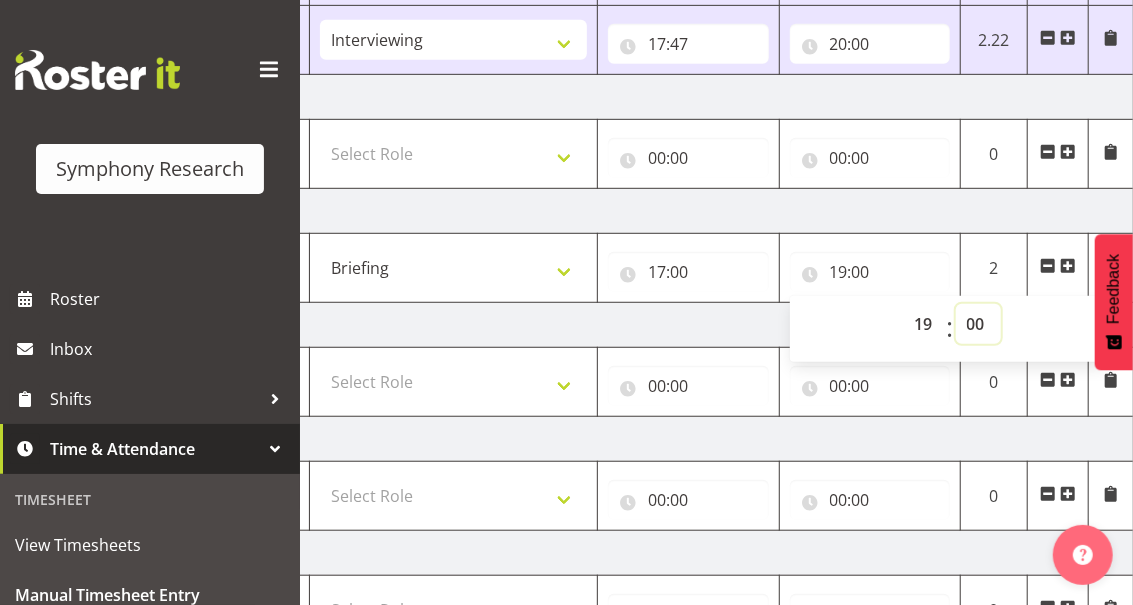 select on "15" 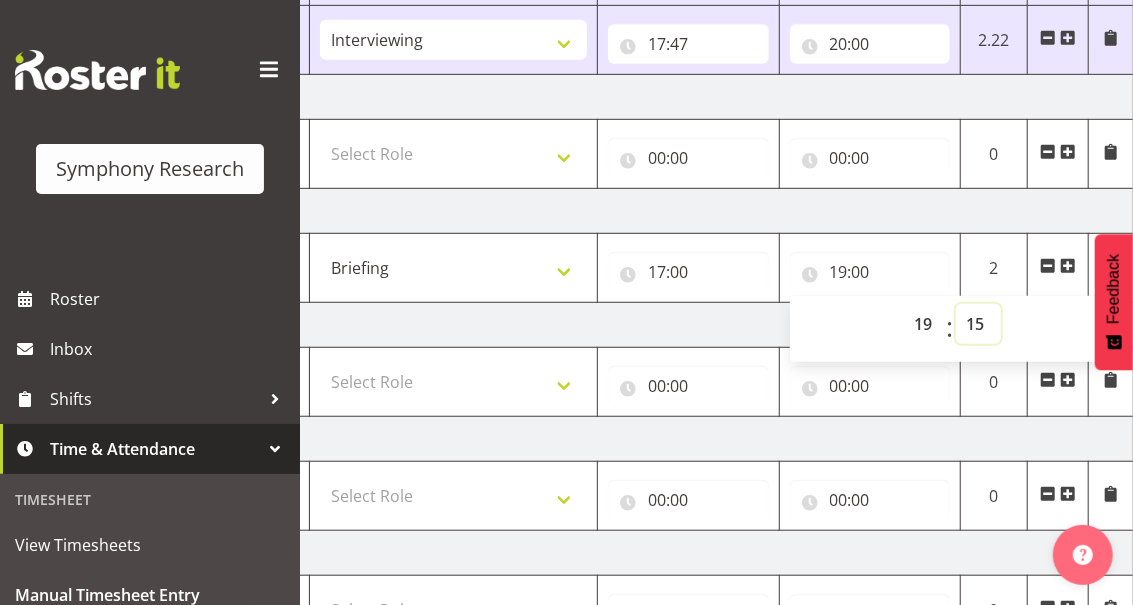 click on "00   01   02   03   04   05   06   07   08   09   10   11   12   13   14   15   16   17   18   19   20   21   22   23   24   25   26   27   28   29   30   31   32   33   34   35   36   37   38   39   40   41   42   43   44   45   46   47   48   49   50   51   52   53   54   55   56   57   58   59" at bounding box center (978, 324) 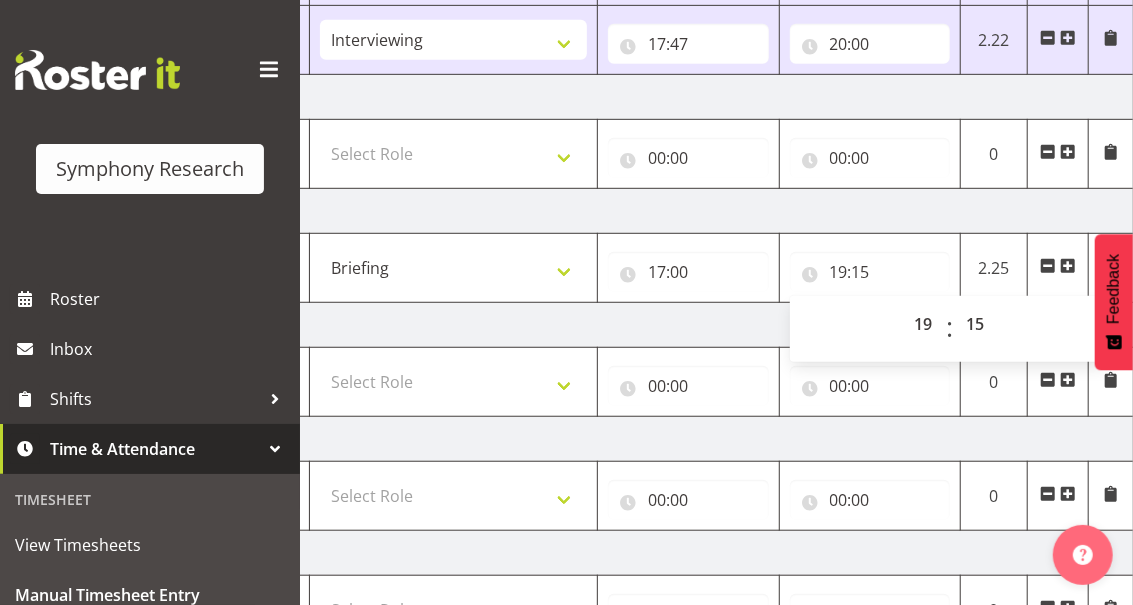 click at bounding box center [1068, 266] 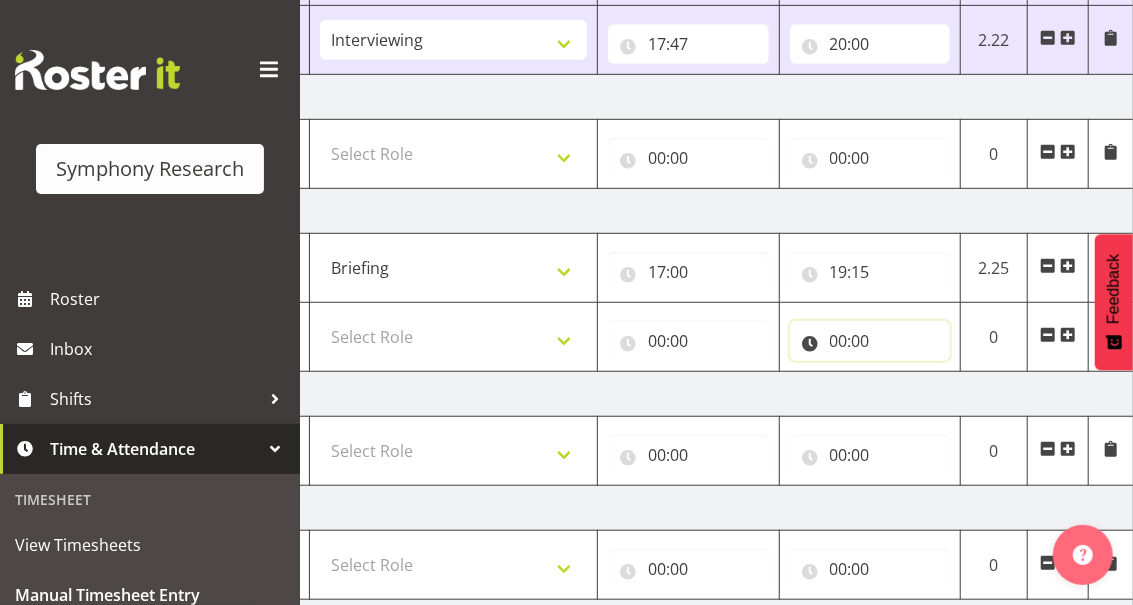 click on "00:00" at bounding box center [870, 341] 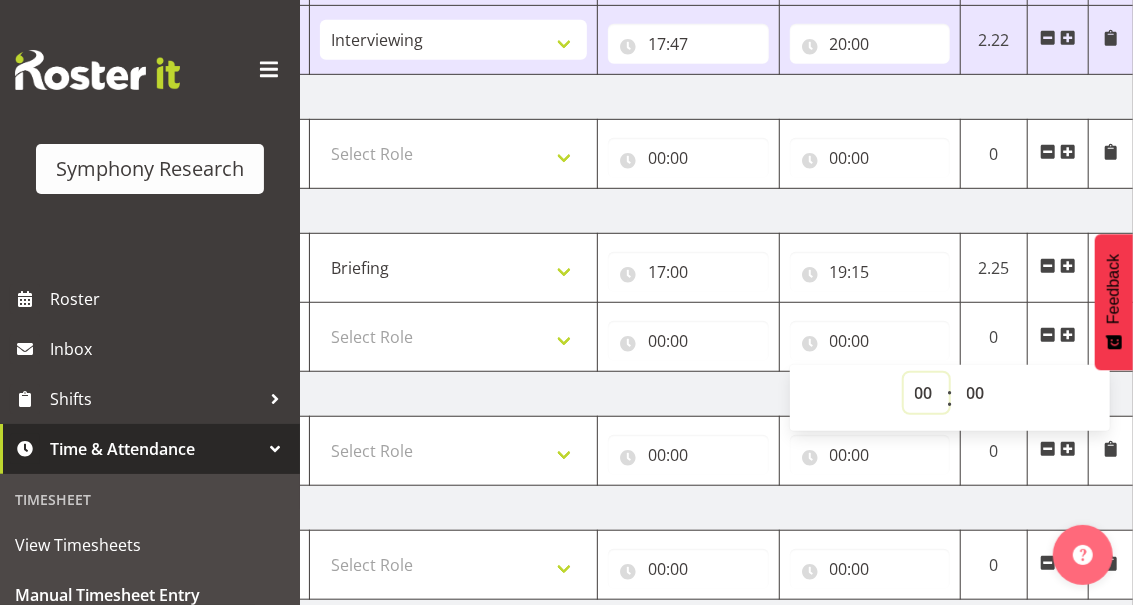 click on "00   01   02   03   04   05   06   07   08   09   10   11   12   13   14   15   16   17   18   19   20   21   22   23" at bounding box center (926, 393) 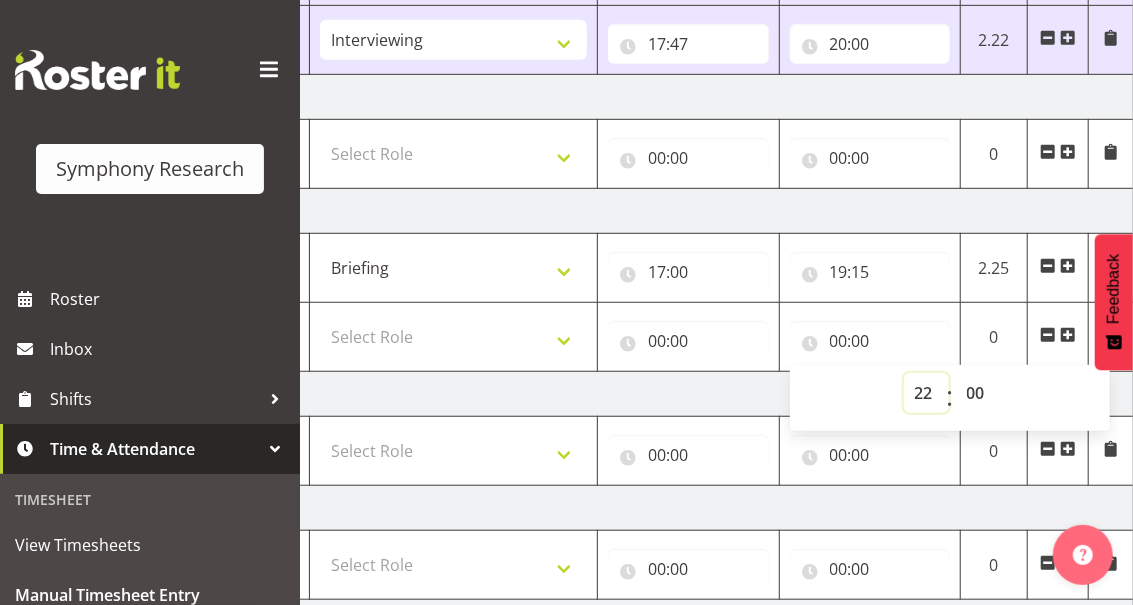 click on "00   01   02   03   04   05   06   07   08   09   10   11   12   13   14   15   16   17   18   19   20   21   22   23" at bounding box center [926, 393] 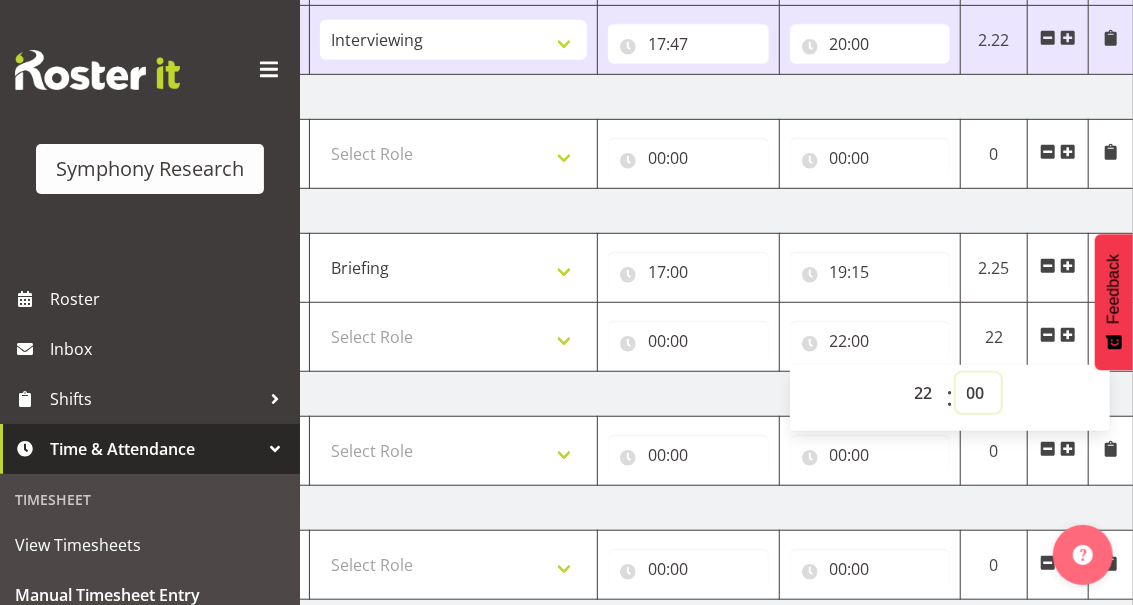 click on "00   01   02   03   04   05   06   07   08   09   10   11   12   13   14   15   16   17   18   19   20   21   22   23   24   25   26   27   28   29   30   31   32   33   34   35   36   37   38   39   40   41   42   43   44   45   46   47   48   49   50   51   52   53   54   55   56   57   58   59" at bounding box center (978, 393) 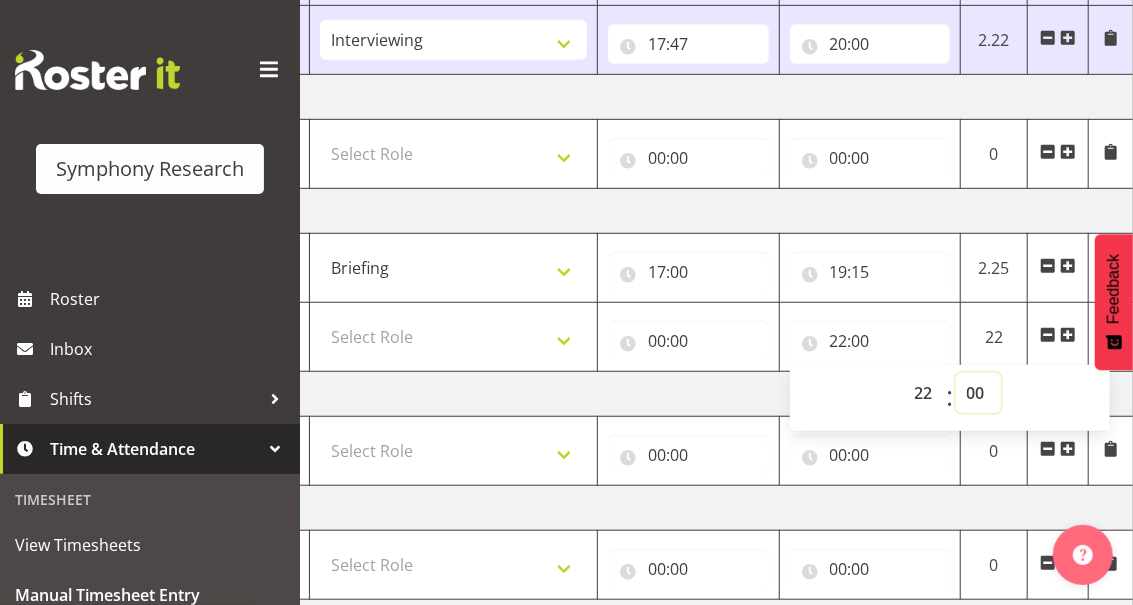 select on "30" 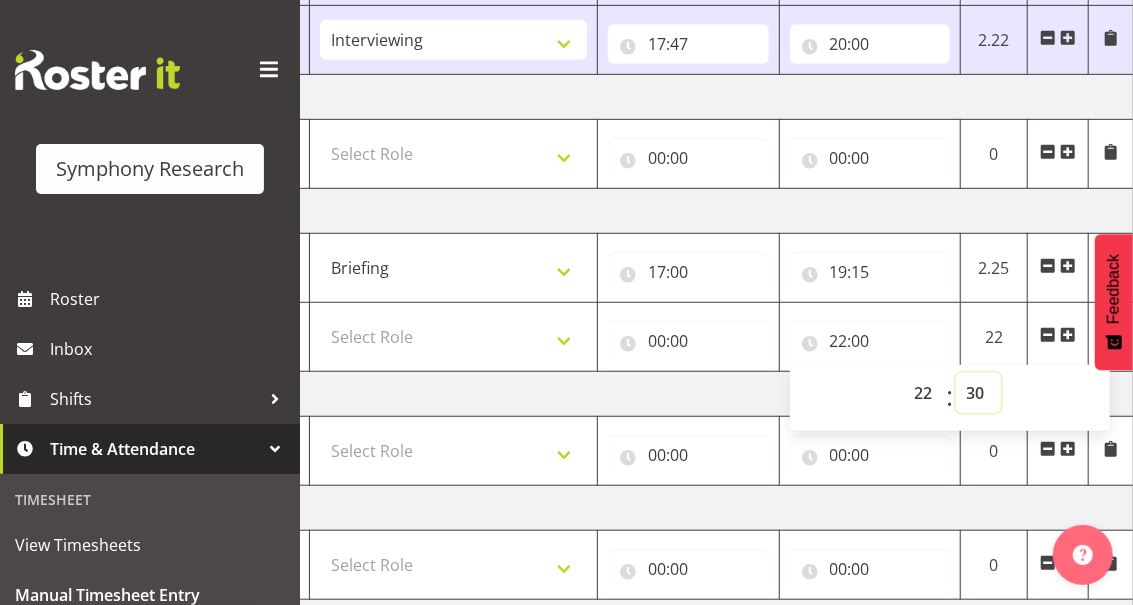 click on "00   01   02   03   04   05   06   07   08   09   10   11   12   13   14   15   16   17   18   19   20   21   22   23   24   25   26   27   28   29   30   31   32   33   34   35   36   37   38   39   40   41   42   43   44   45   46   47   48   49   50   51   52   53   54   55   56   57   58   59" at bounding box center (978, 393) 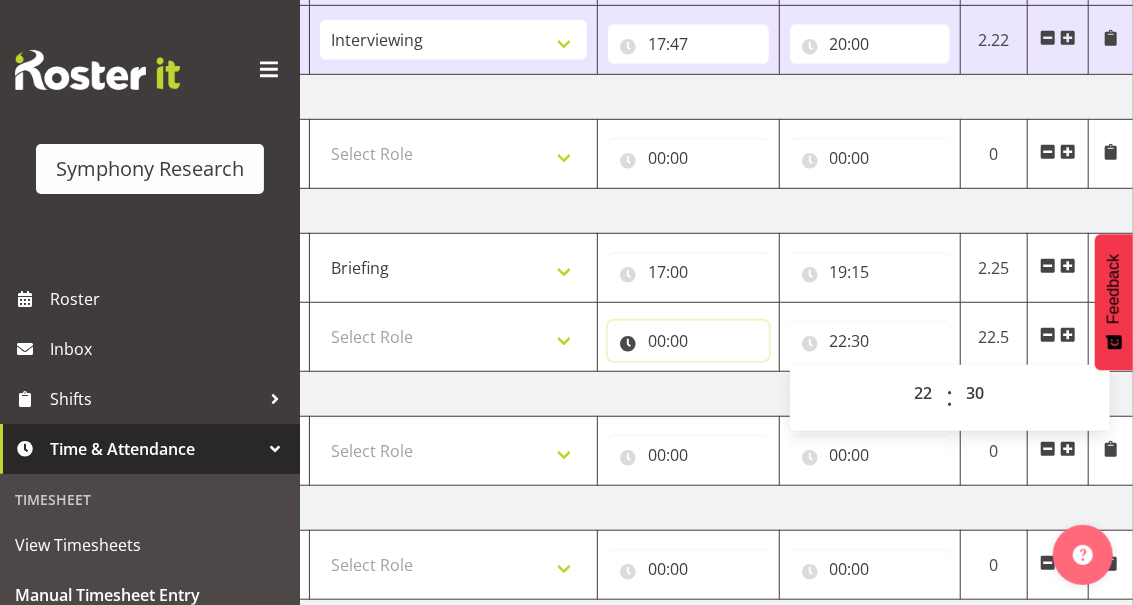 click on "00:00" at bounding box center [688, 341] 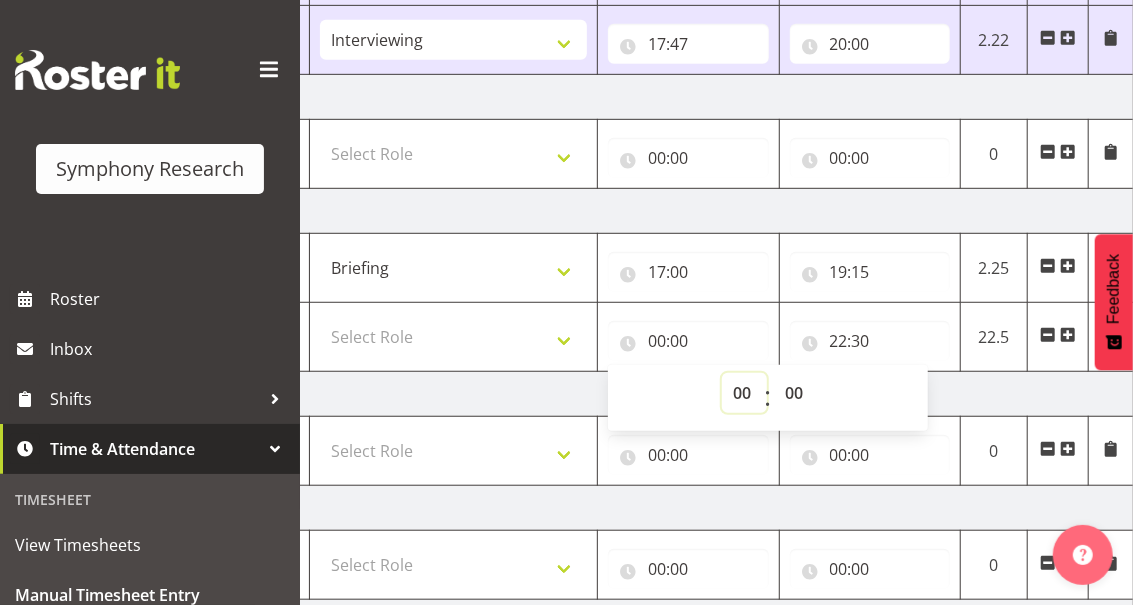 click on "00   01   02   03   04   05   06   07   08   09   10   11   12   13   14   15   16   17   18   19   20   21   22   23" at bounding box center [744, 393] 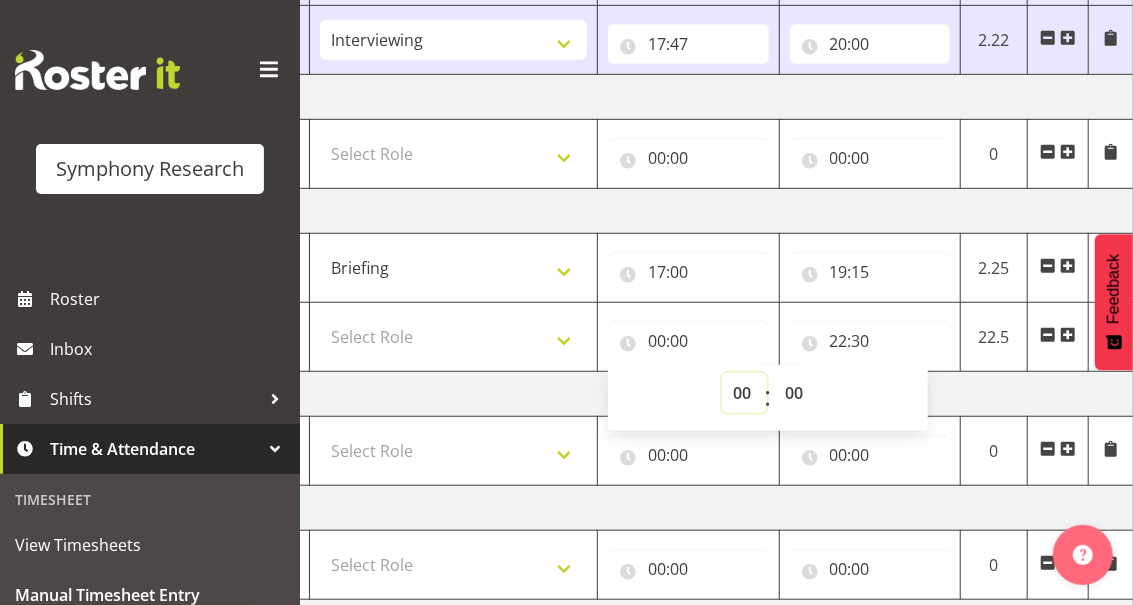 select on "19" 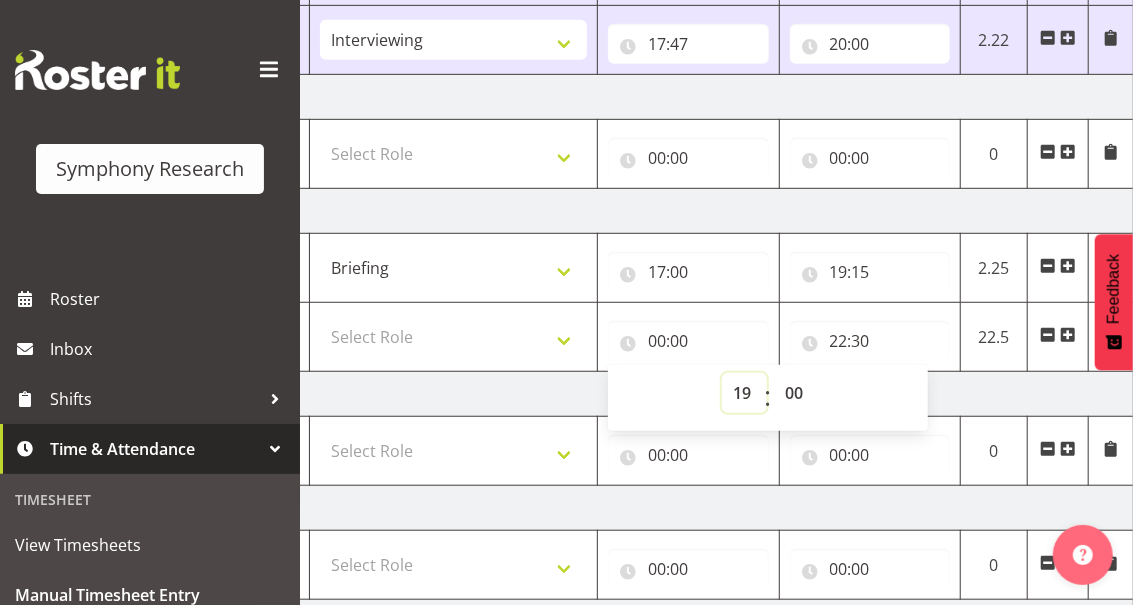 click on "00   01   02   03   04   05   06   07   08   09   10   11   12   13   14   15   16   17   18   19   20   21   22   23" at bounding box center (744, 393) 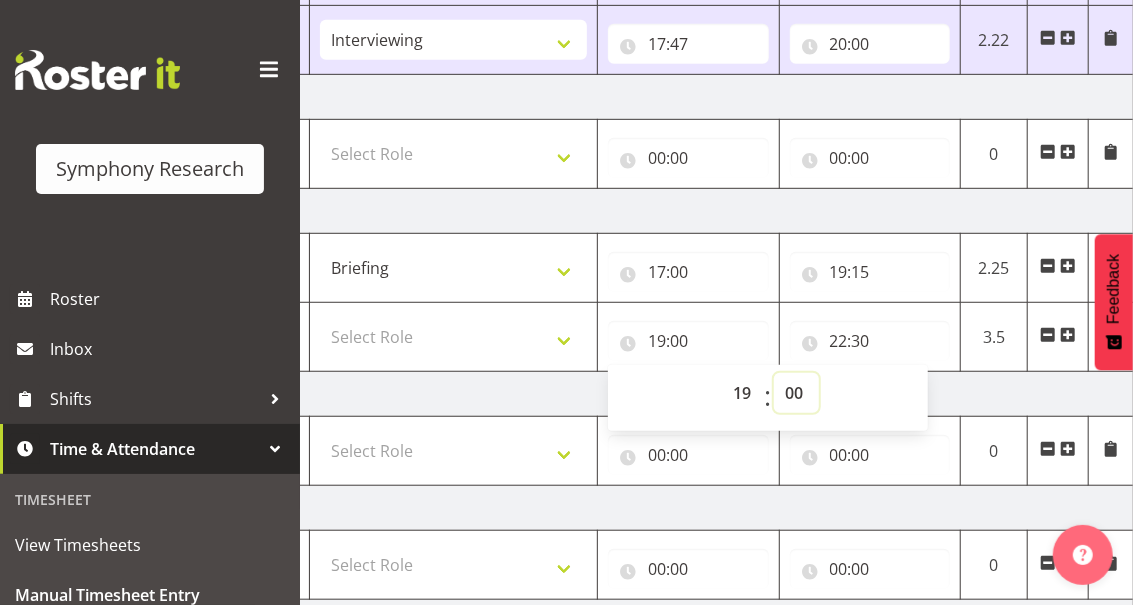click on "00   01   02   03   04   05   06   07   08   09   10   11   12   13   14   15   16   17   18   19   20   21   22   23   24   25   26   27   28   29   30   31   32   33   34   35   36   37   38   39   40   41   42   43   44   45   46   47   48   49   50   51   52   53   54   55   56   57   58   59" at bounding box center [796, 393] 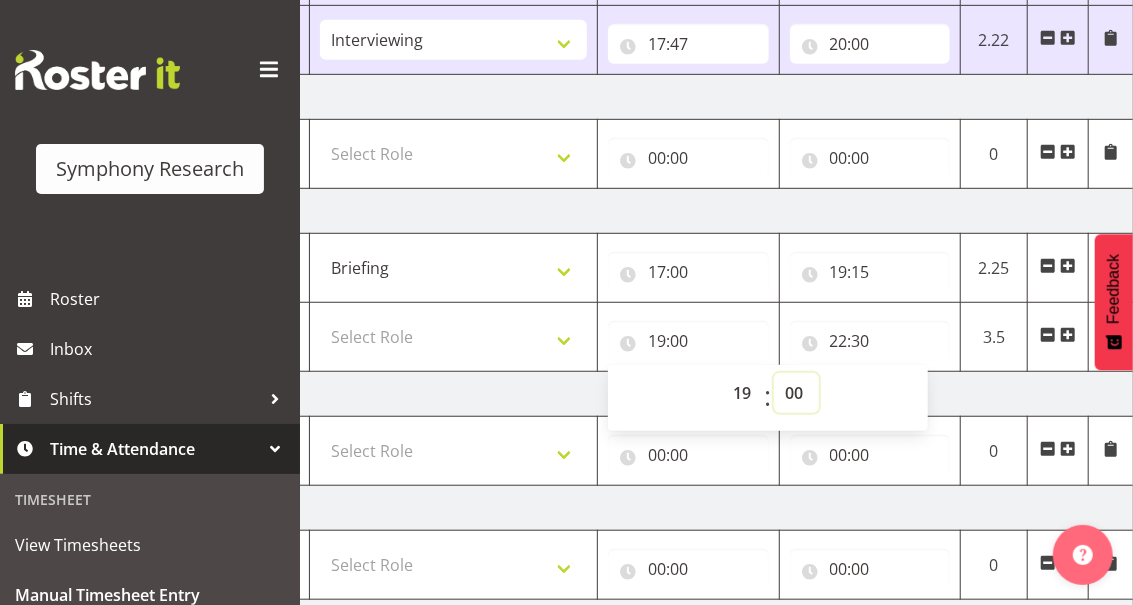 select on "15" 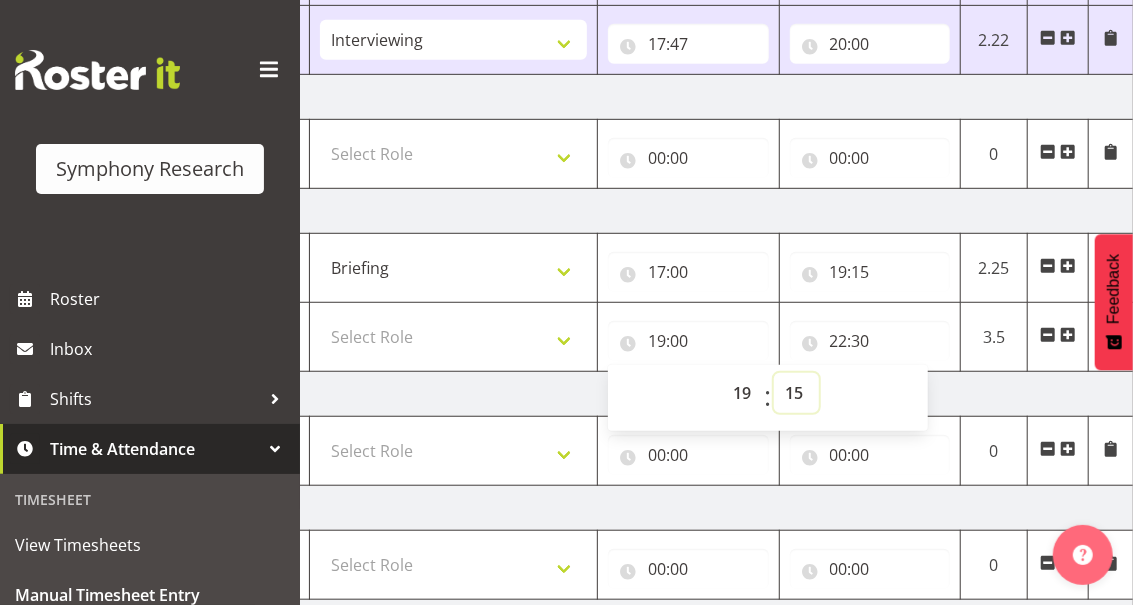 click on "00   01   02   03   04   05   06   07   08   09   10   11   12   13   14   15   16   17   18   19   20   21   22   23   24   25   26   27   28   29   30   31   32   33   34   35   36   37   38   39   40   41   42   43   44   45   46   47   48   49   50   51   52   53   54   55   56   57   58   59" at bounding box center [796, 393] 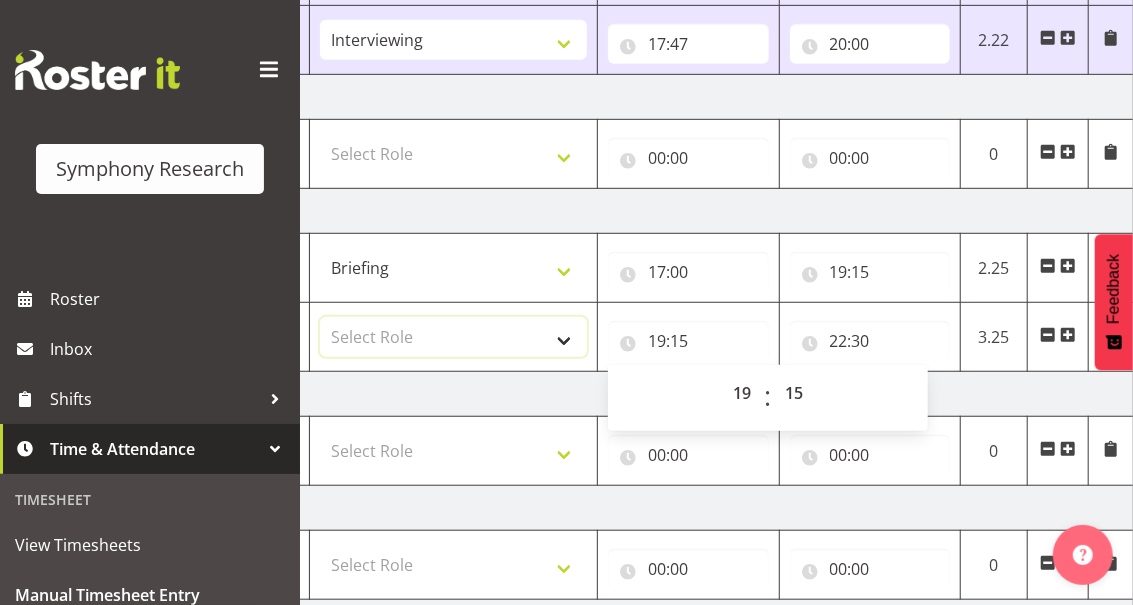 click on "Select Role  Briefing Interviewing" at bounding box center (453, 337) 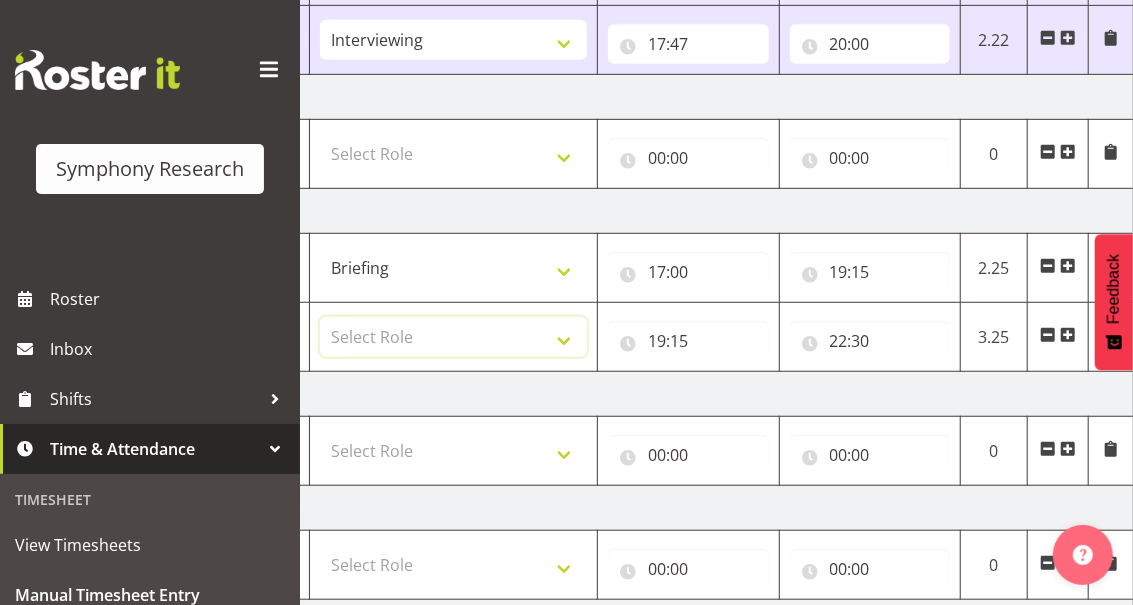 select on "47" 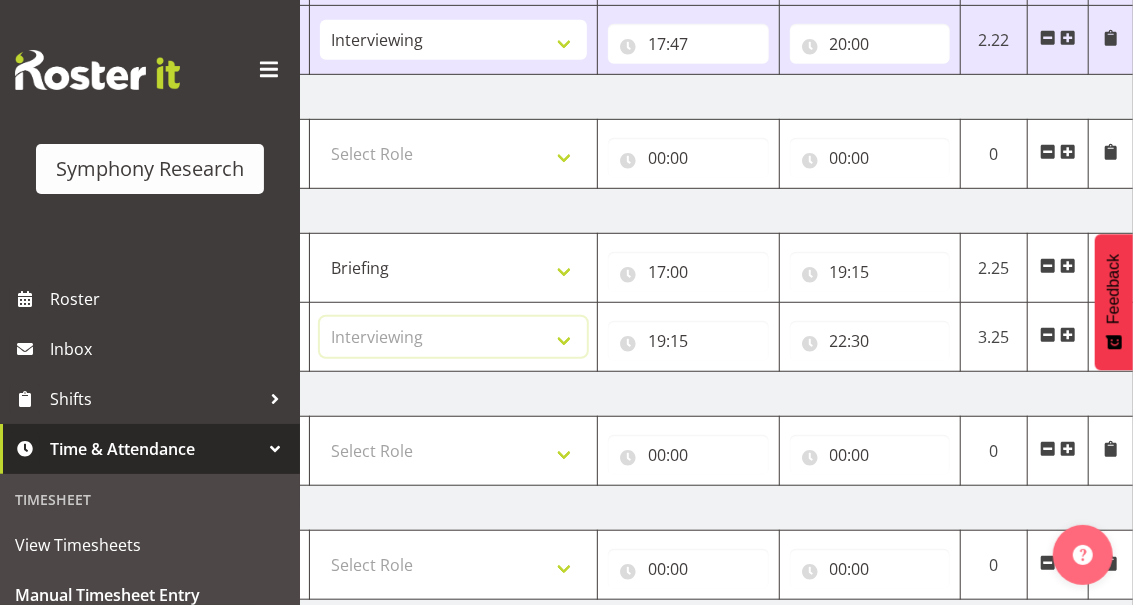 click on "Select Role  Briefing Interviewing" at bounding box center (453, 337) 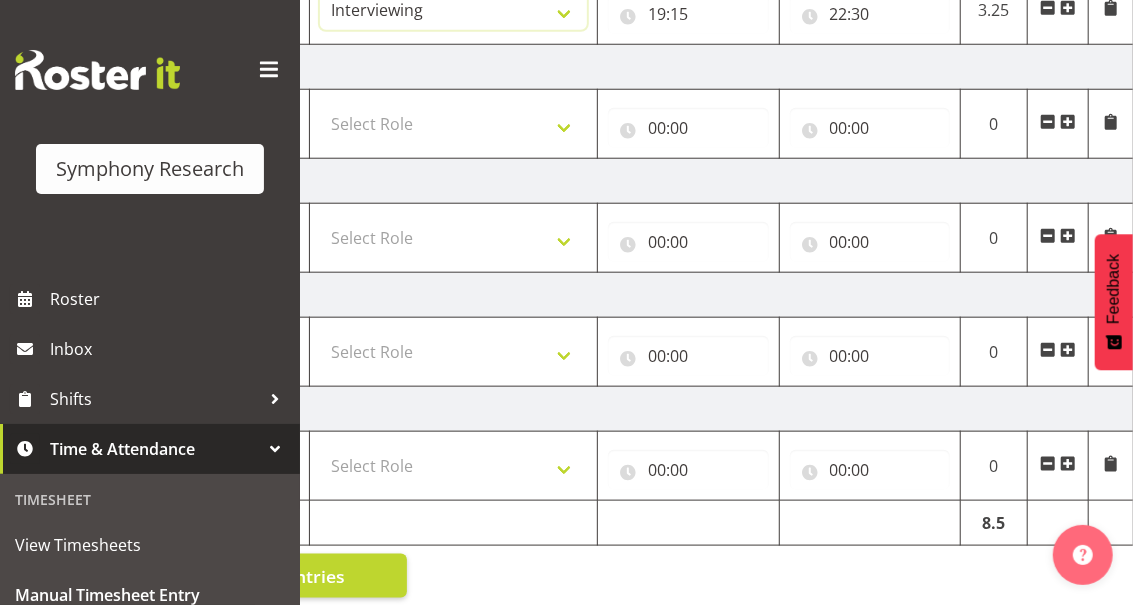 scroll, scrollTop: 828, scrollLeft: 0, axis: vertical 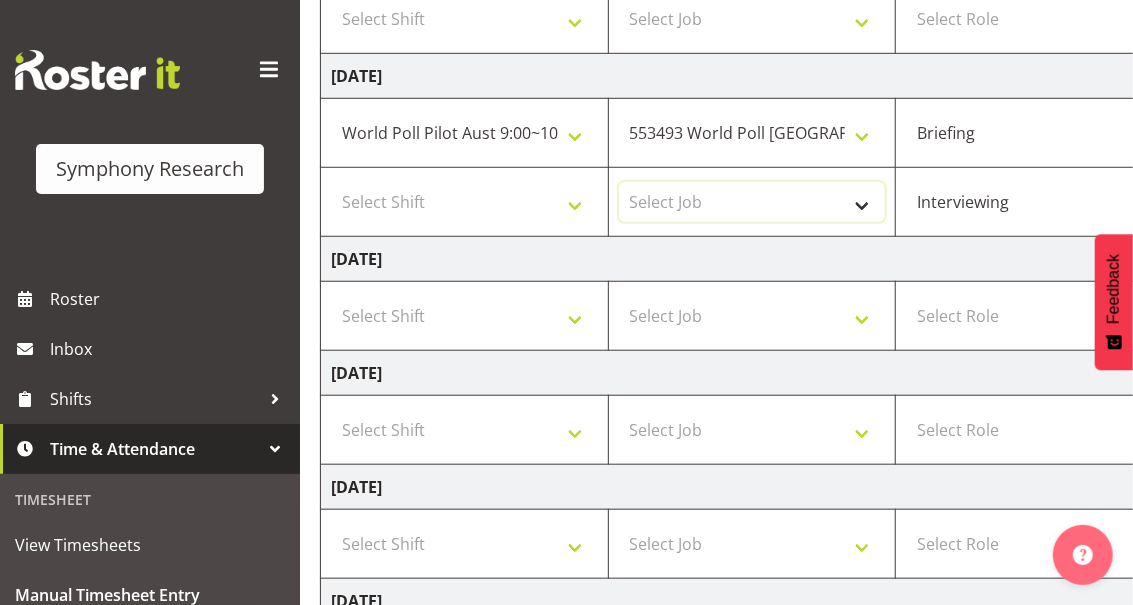 click on "Select Job  550060 IF Admin 553491 World Poll [GEOGRAPHIC_DATA]  Wave 2 Pretest 2025 553493	World Poll [GEOGRAPHIC_DATA] Wave 2 Pretest 2025 553500 BFM [DATE] - [DATE] 990000 General 990820 Mobtest 2024 990821 Goldrush 2024 990846 Toka Tu Ake 2025 990855 FENZ 990878 CMI Q3 2025 990881 PowerNet 990883 Alarms 990887 NZOA 2025 999996 Training 999997 Recruitment & Training 999999 DT" at bounding box center (752, 202) 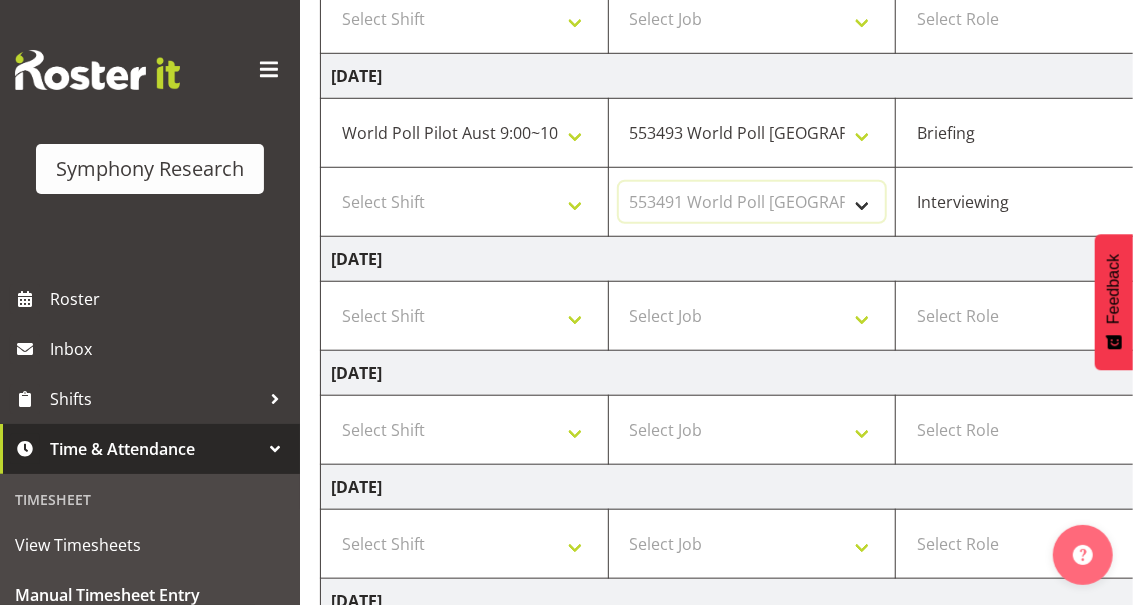 click on "Select Job  550060 IF Admin 553491 World Poll [GEOGRAPHIC_DATA]  Wave 2 Pretest 2025 553493	World Poll [GEOGRAPHIC_DATA] Wave 2 Pretest 2025 553500 BFM [DATE] - [DATE] 990000 General 990820 Mobtest 2024 990821 Goldrush 2024 990846 Toka Tu Ake 2025 990855 FENZ 990878 CMI Q3 2025 990881 PowerNet 990883 Alarms 990887 NZOA 2025 999996 Training 999997 Recruitment & Training 999999 DT" at bounding box center (752, 202) 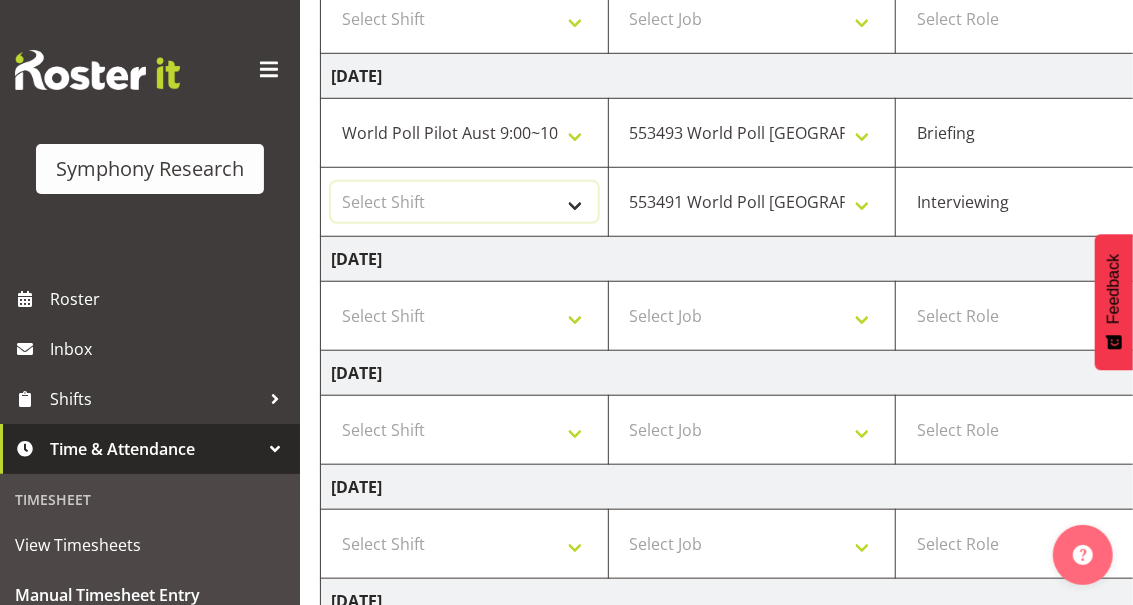 click on "Select Shift  !!Weekend Residential    (Roster IT Shift Label) *Business  9/10am ~ 4:30pm *Business Supervisor *Evening Residential Shift 5-9pm *RP Track  C *RP Track C Weekend *RP Weekly/Monthly Tracks *Supervisor Call Centre *Supervisor Evening *Supervisors & Call Centre Weekend Alarms Weekend NZOA Evenings RAMBO Weekend Test WP Aust briefing/training World Poll Aust Late 9p~10:30p World Poll Aust Wkend World Poll NZ Pilot World Poll NZ Wave 2 Pilot World Poll Pilot Aust 9:00~10:30pm" at bounding box center (464, 202) 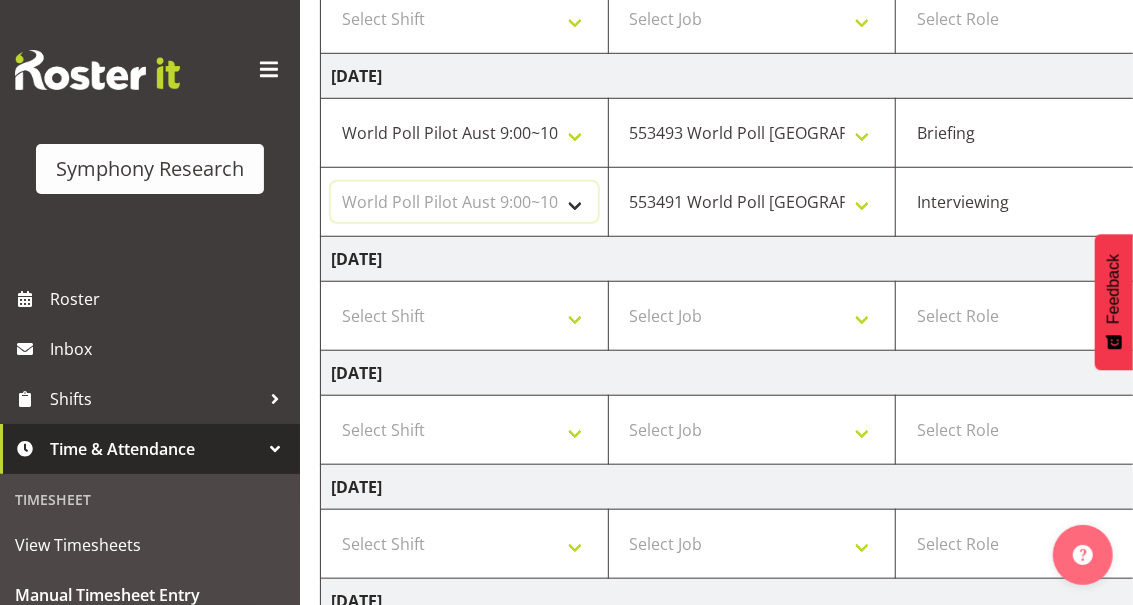 click on "Select Shift  !!Weekend Residential    (Roster IT Shift Label) *Business  9/10am ~ 4:30pm *Business Supervisor *Evening Residential Shift 5-9pm *RP Track  C *RP Track C Weekend *RP Weekly/Monthly Tracks *Supervisor Call Centre *Supervisor Evening *Supervisors & Call Centre Weekend Alarms Weekend NZOA Evenings RAMBO Weekend Test WP Aust briefing/training World Poll Aust Late 9p~10:30p World Poll Aust Wkend World Poll NZ Pilot World Poll NZ Wave 2 Pilot World Poll Pilot Aust 9:00~10:30pm" at bounding box center [464, 202] 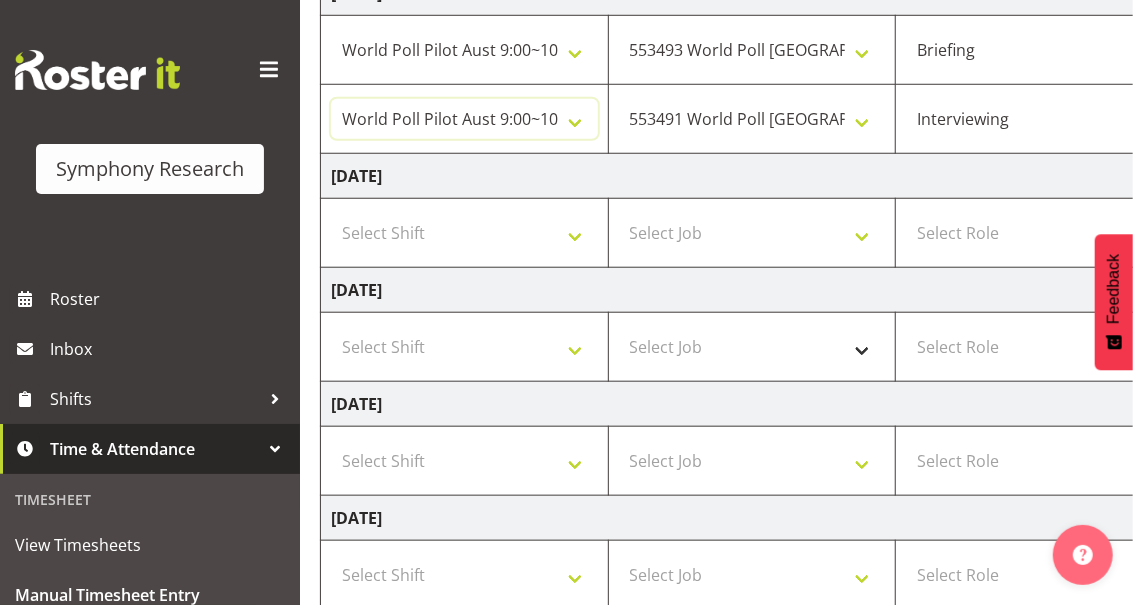 scroll, scrollTop: 828, scrollLeft: 0, axis: vertical 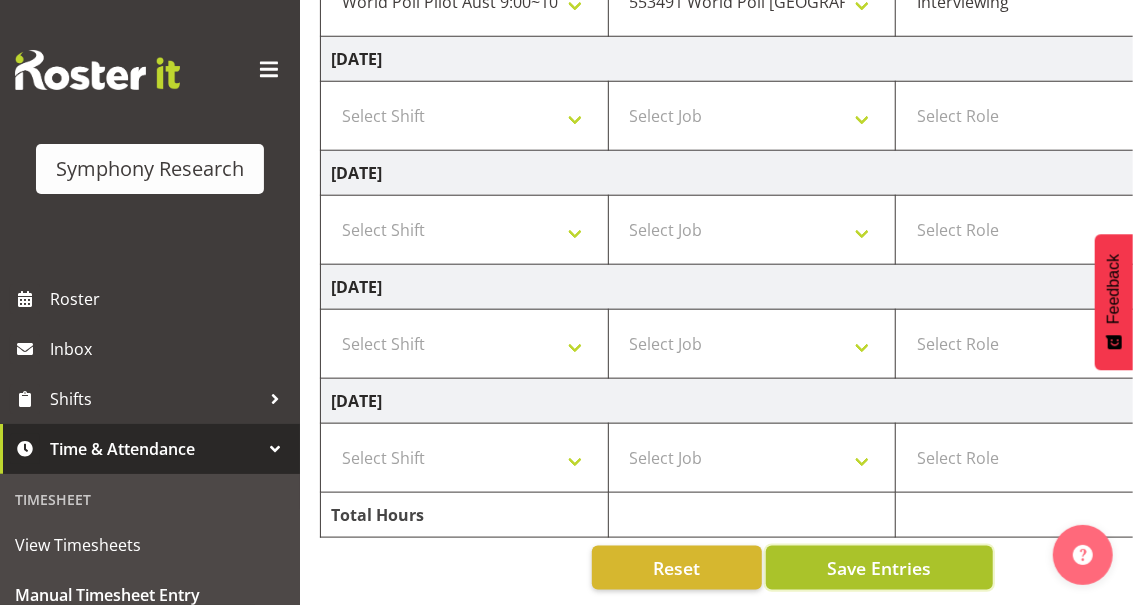 click on "Save
Entries" at bounding box center (879, 568) 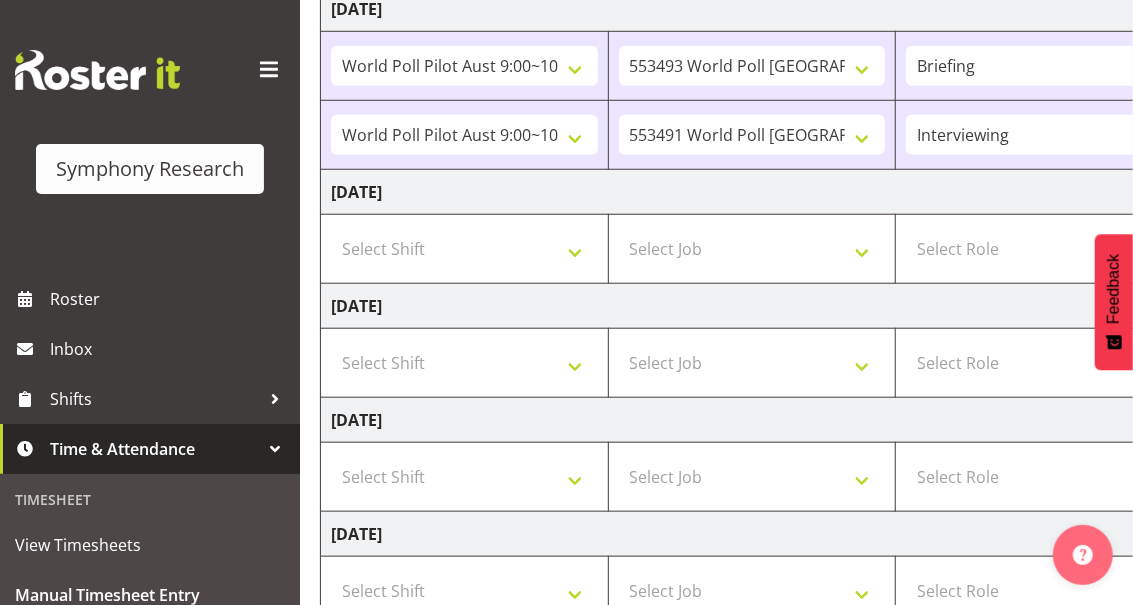 scroll, scrollTop: 828, scrollLeft: 0, axis: vertical 